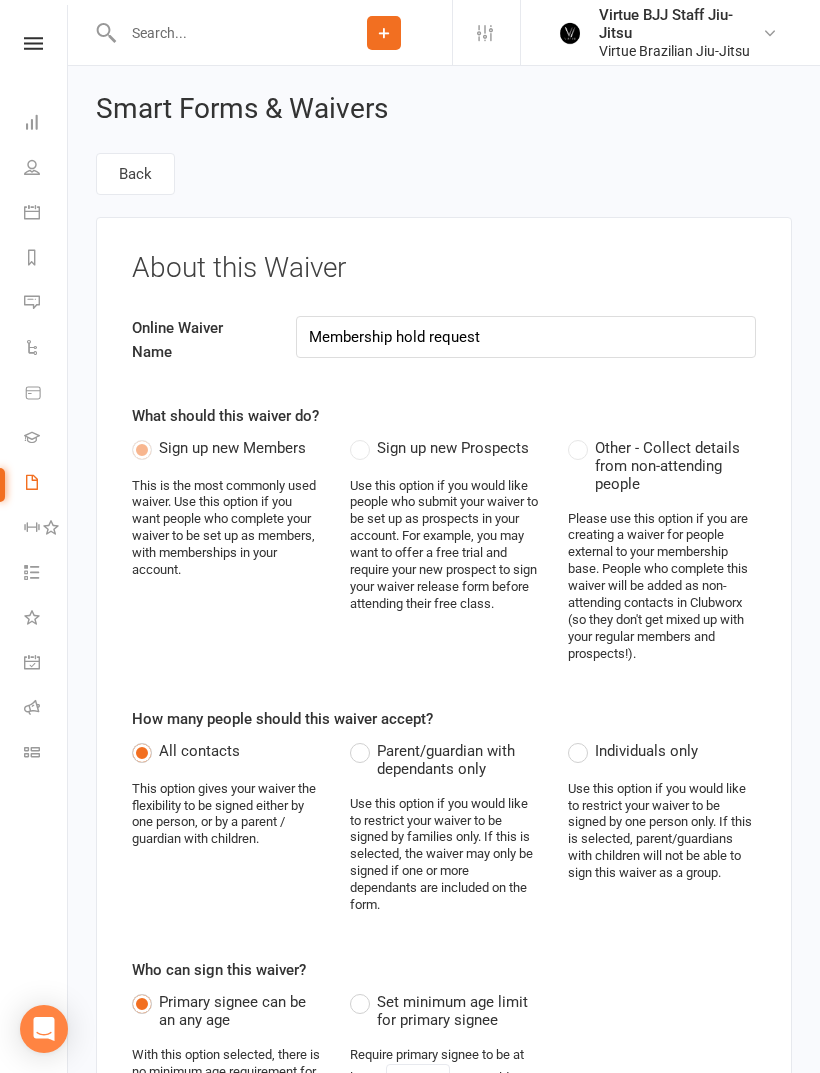 select on "do_not_copy_answers" 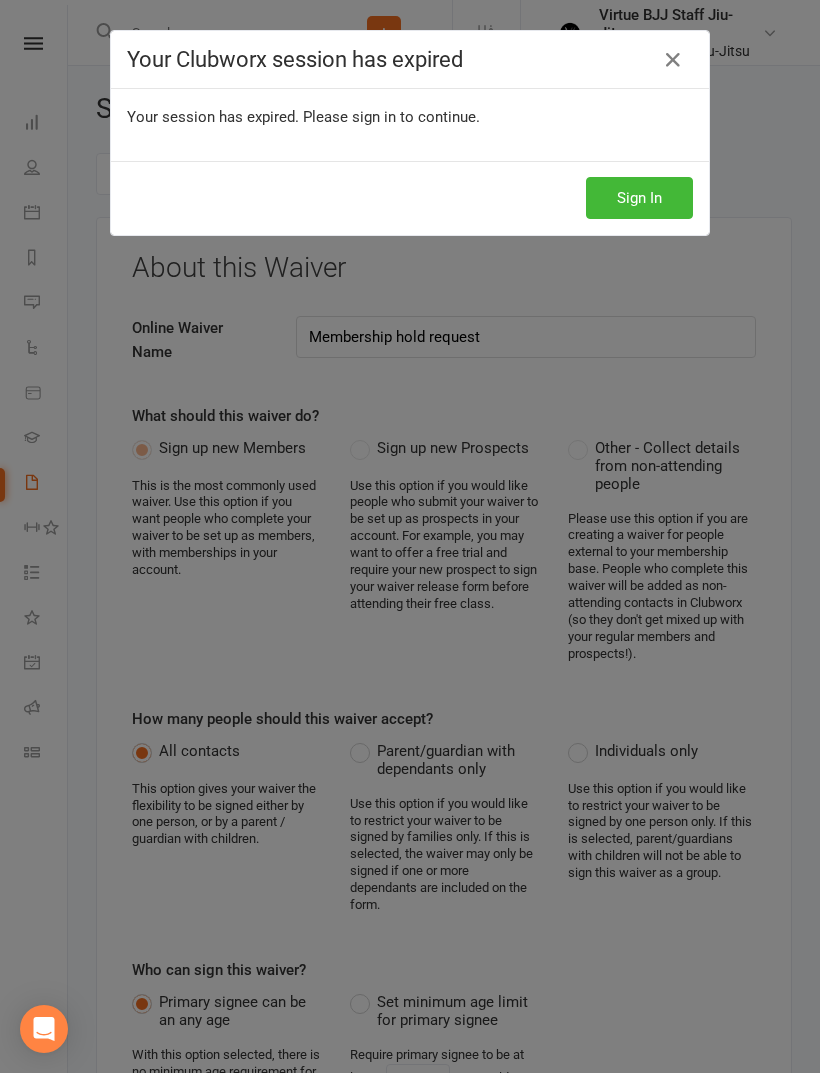 click at bounding box center [673, 60] 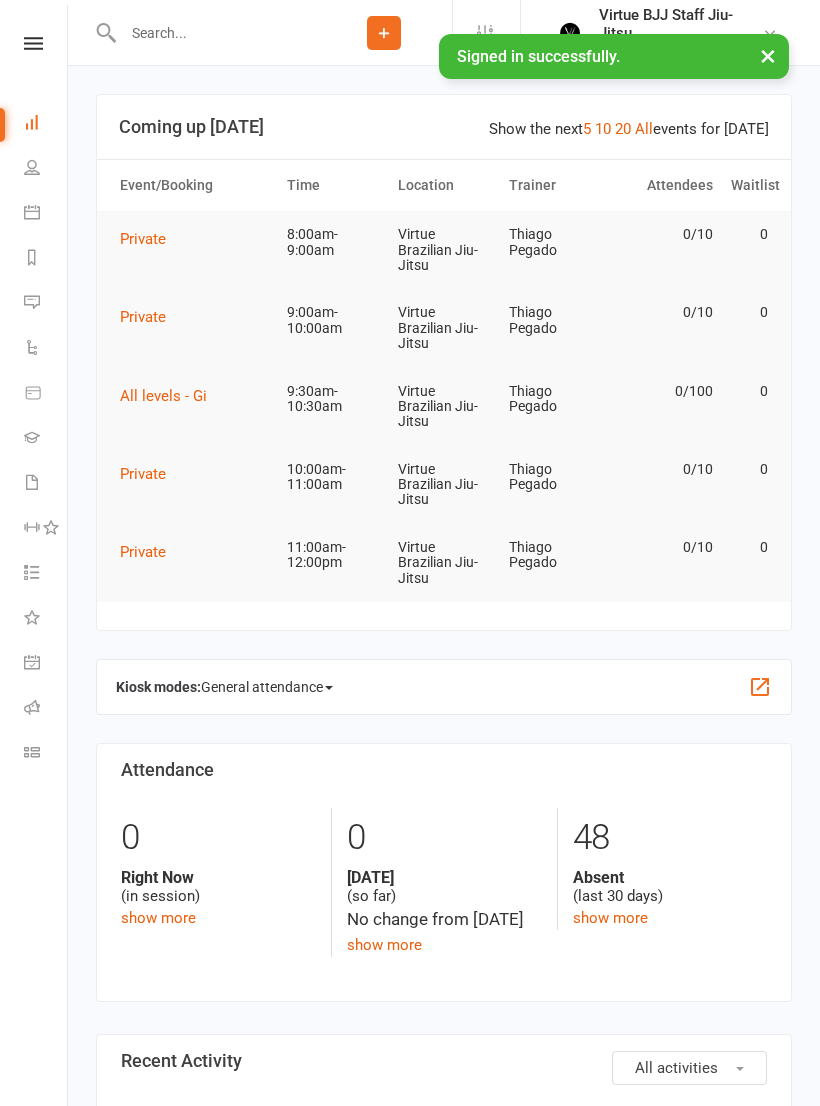 scroll, scrollTop: 0, scrollLeft: 0, axis: both 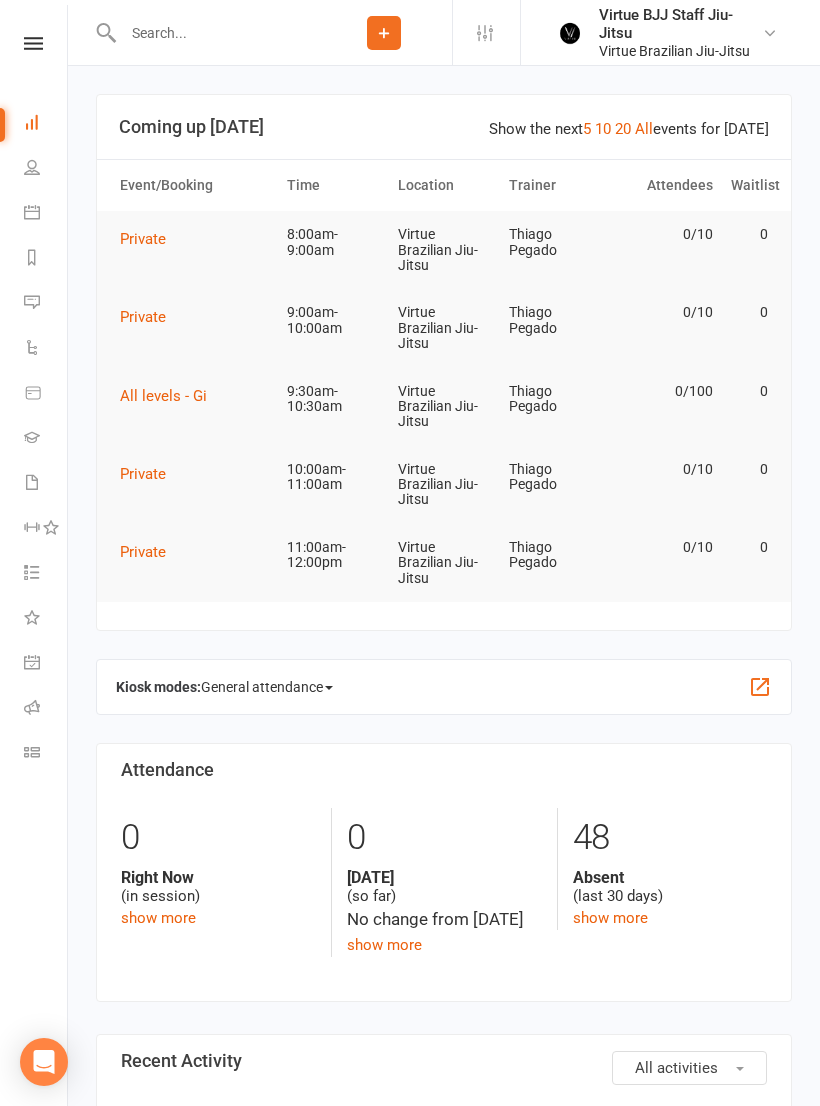 click on "People" at bounding box center [46, 169] 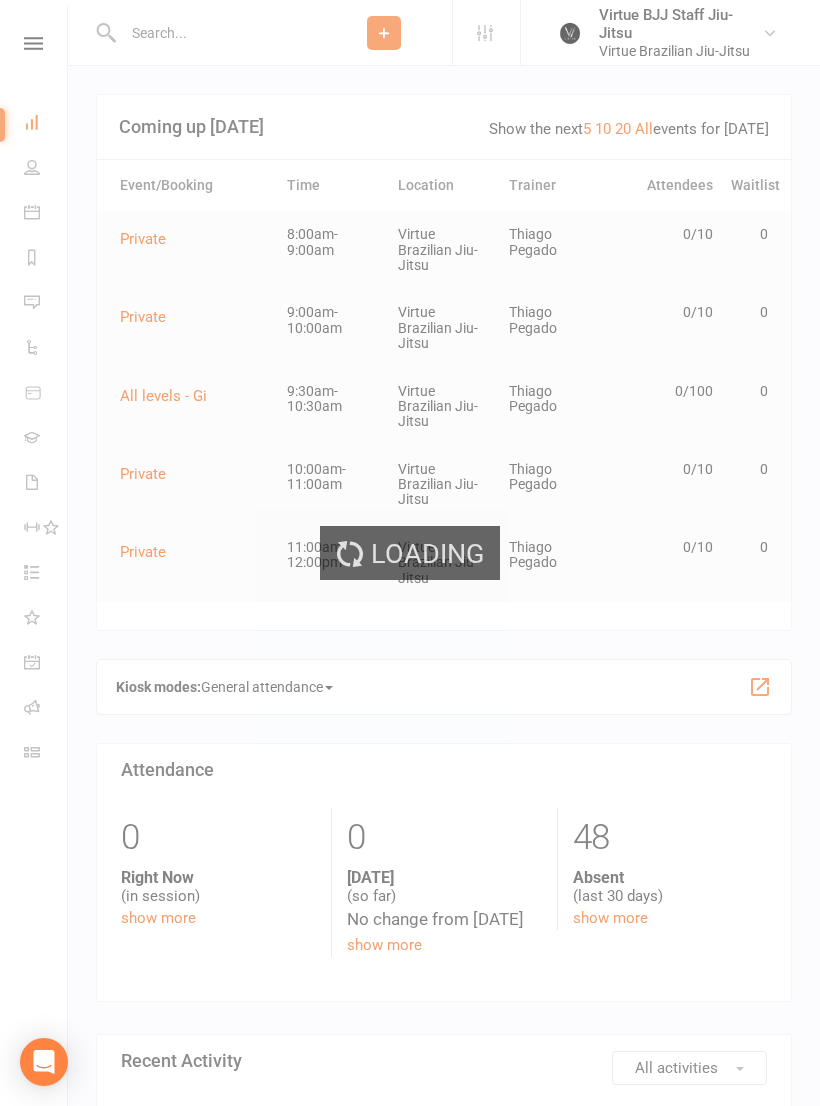 select on "100" 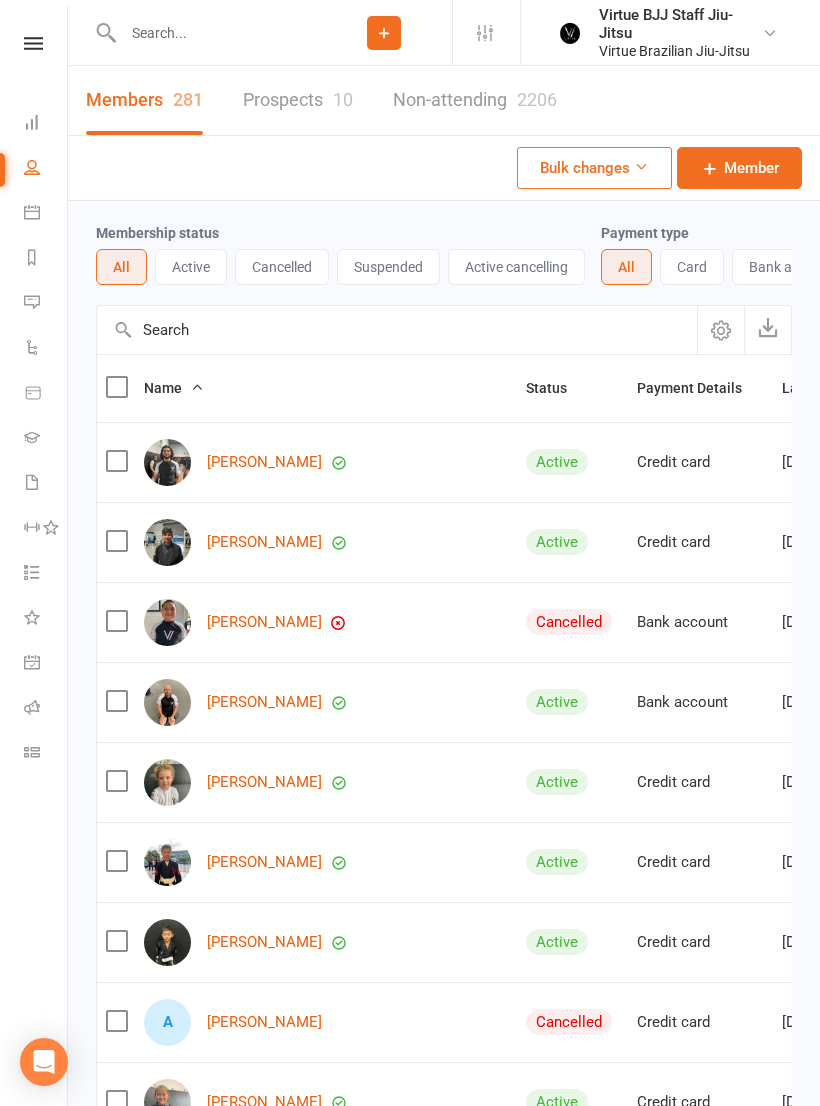 click on "Suspended" at bounding box center (388, 267) 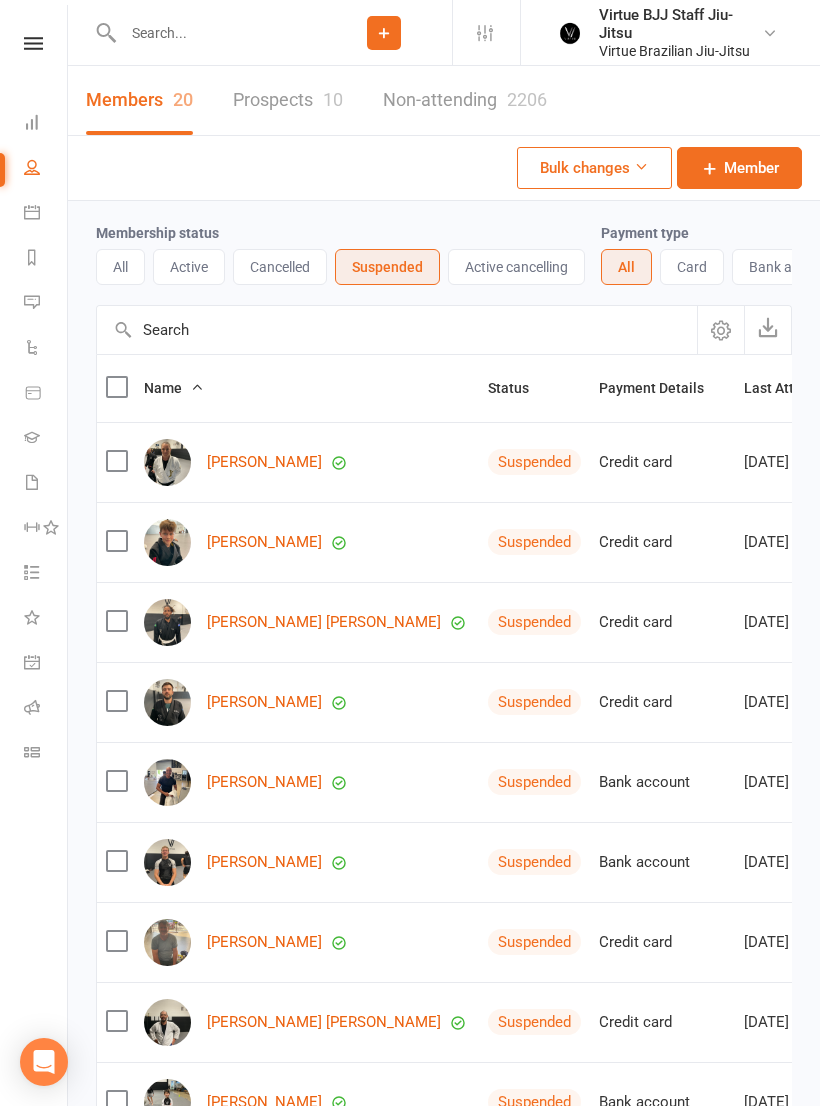 click on "[PERSON_NAME]" at bounding box center (264, 462) 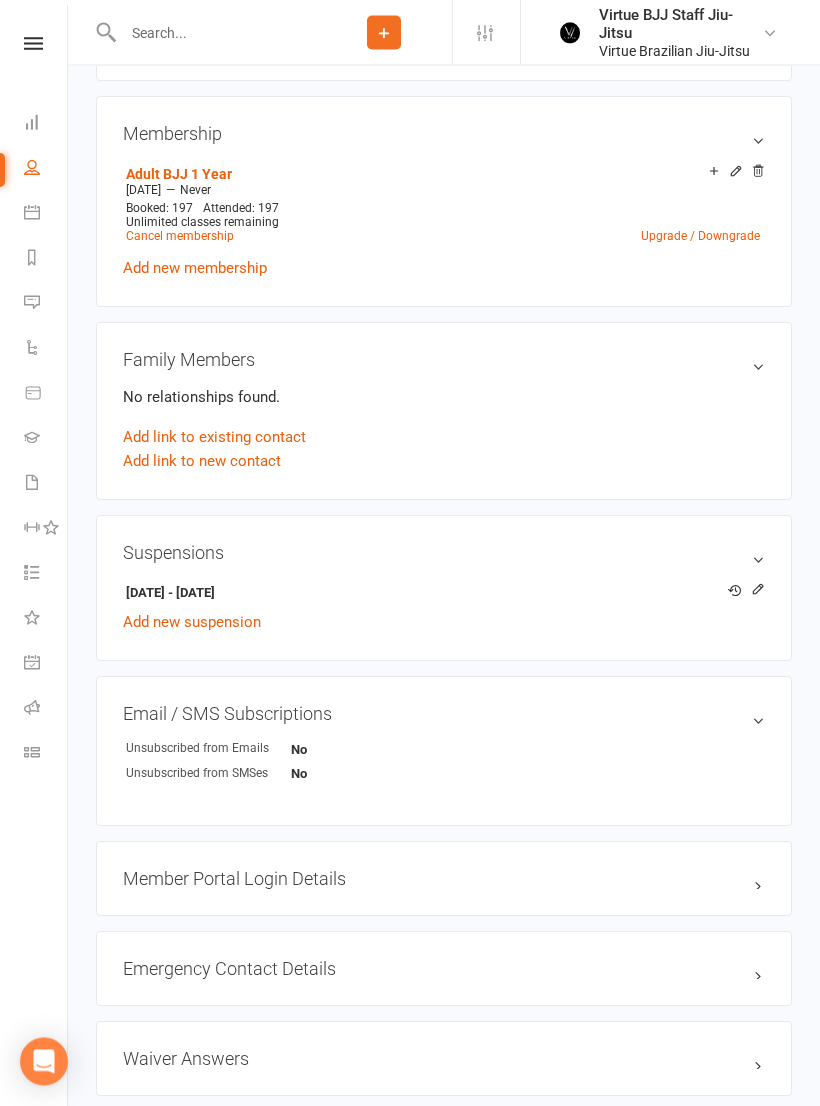 scroll, scrollTop: 764, scrollLeft: 0, axis: vertical 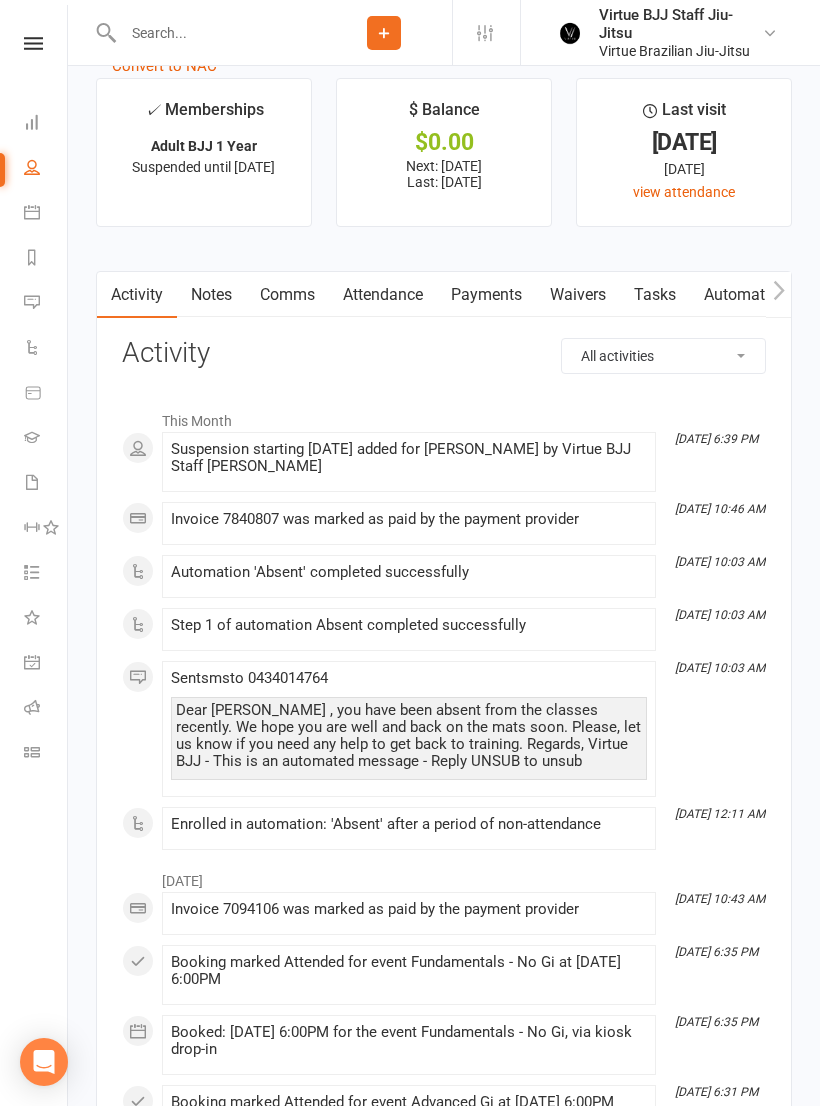 click on "Payments" at bounding box center (486, 295) 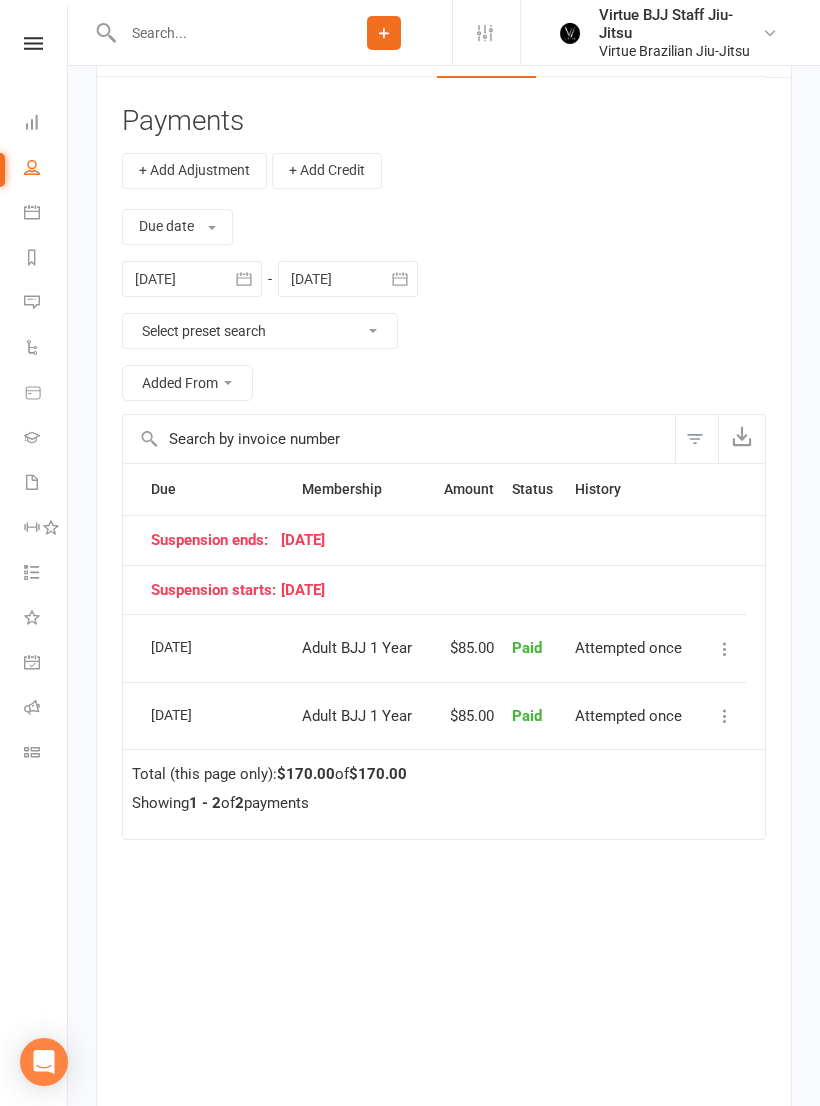 scroll, scrollTop: 2233, scrollLeft: 0, axis: vertical 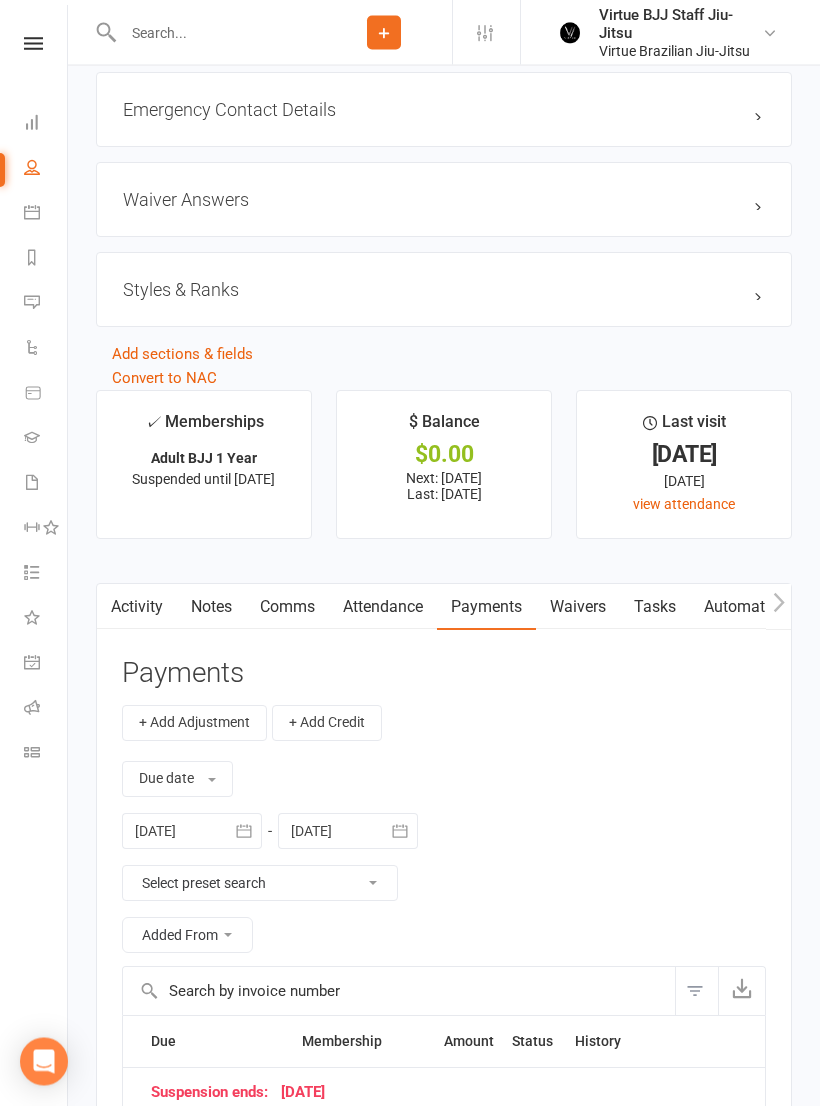 click at bounding box center [216, 33] 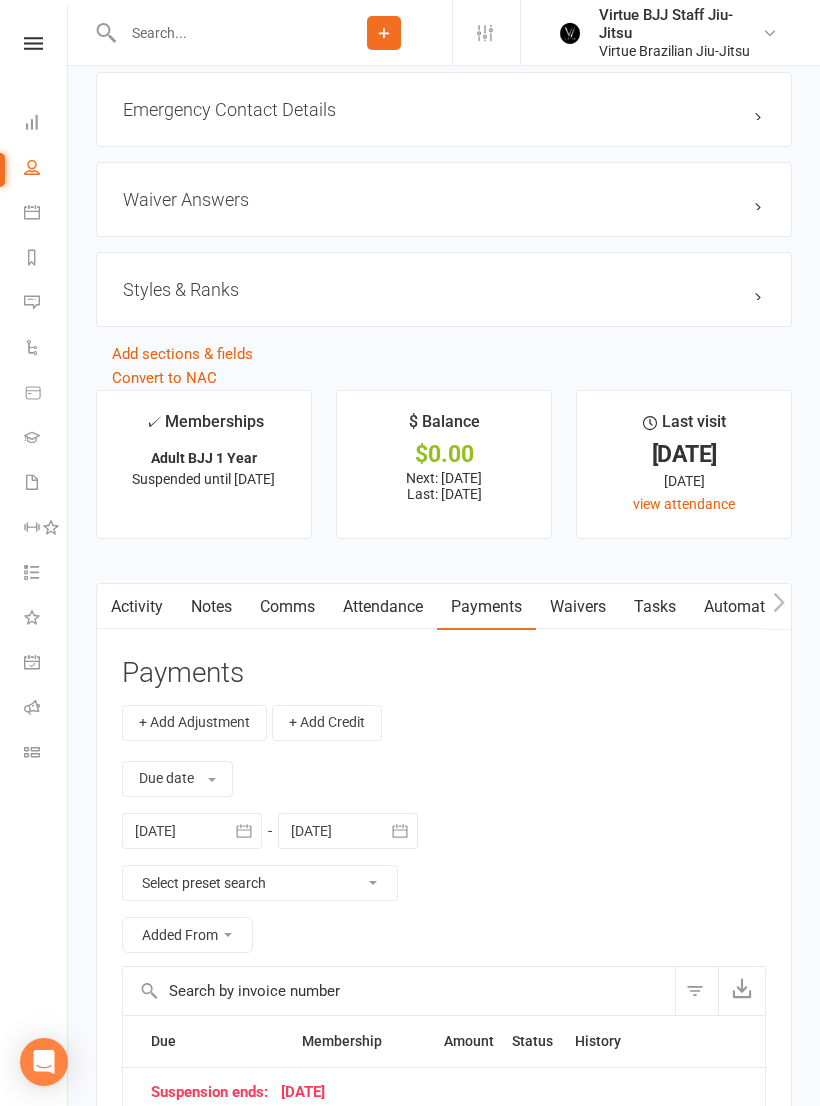 scroll, scrollTop: 1621, scrollLeft: 0, axis: vertical 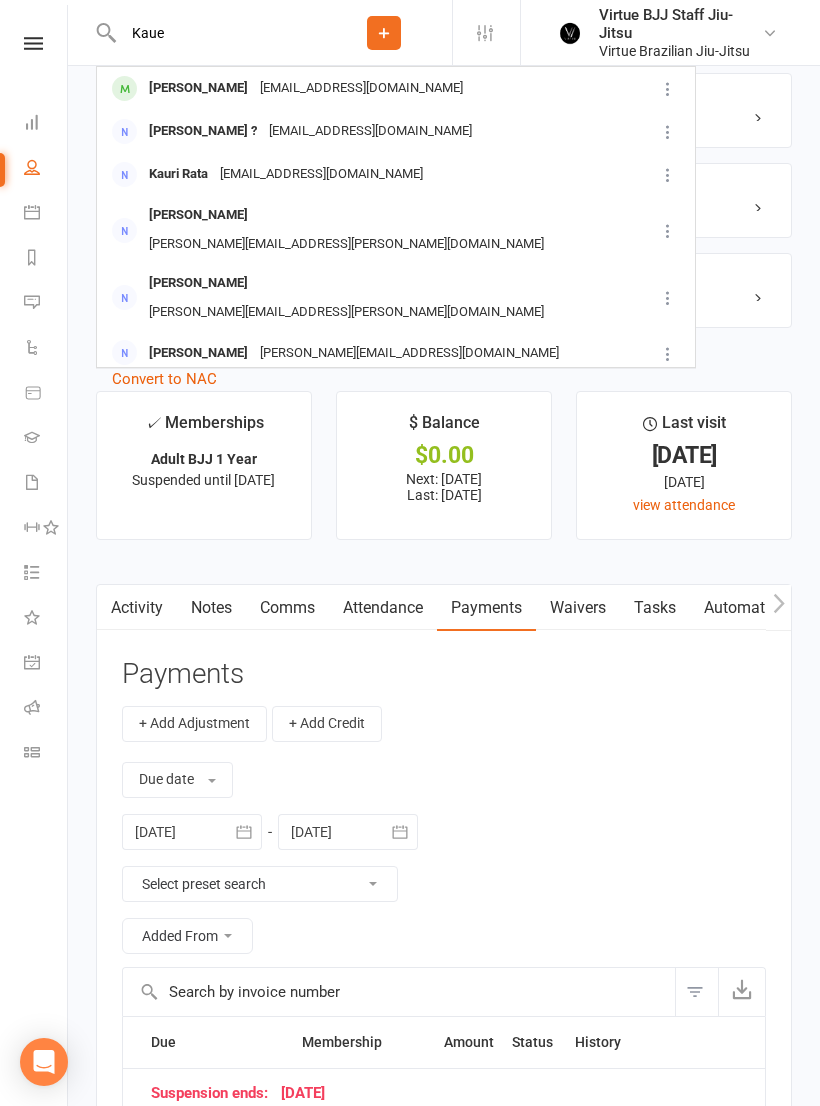 type on "Kaue" 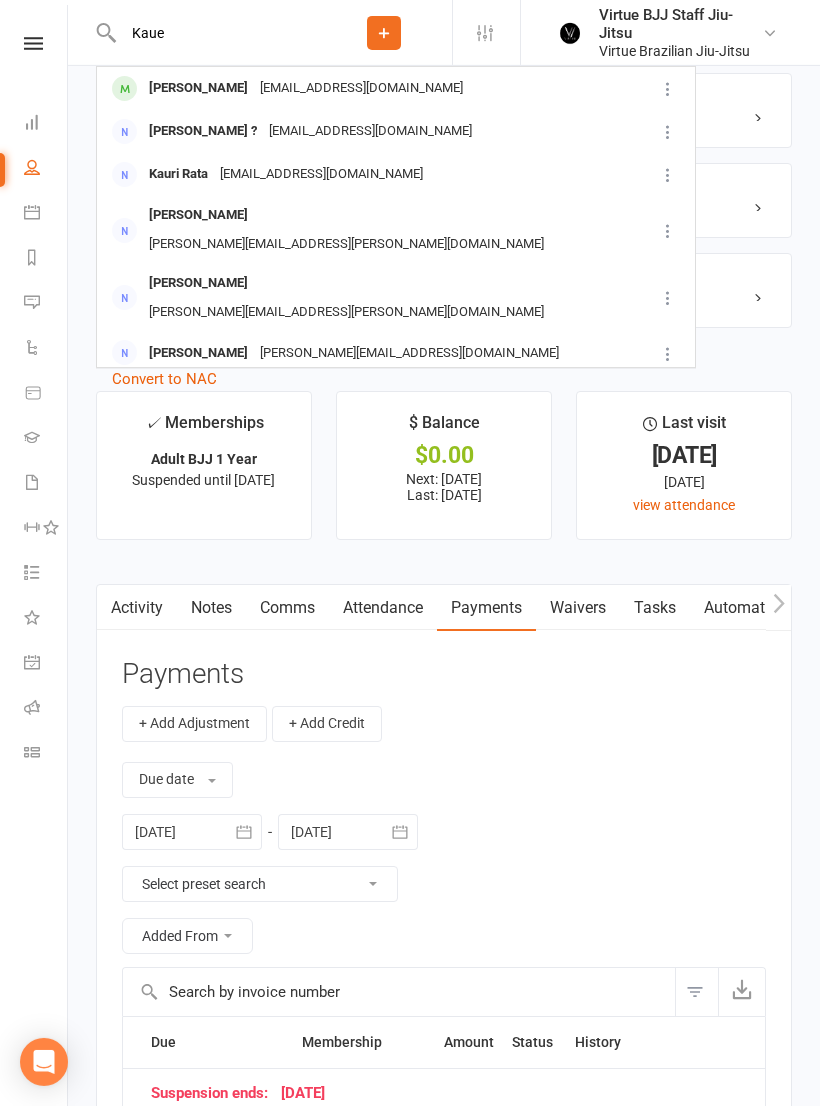 type 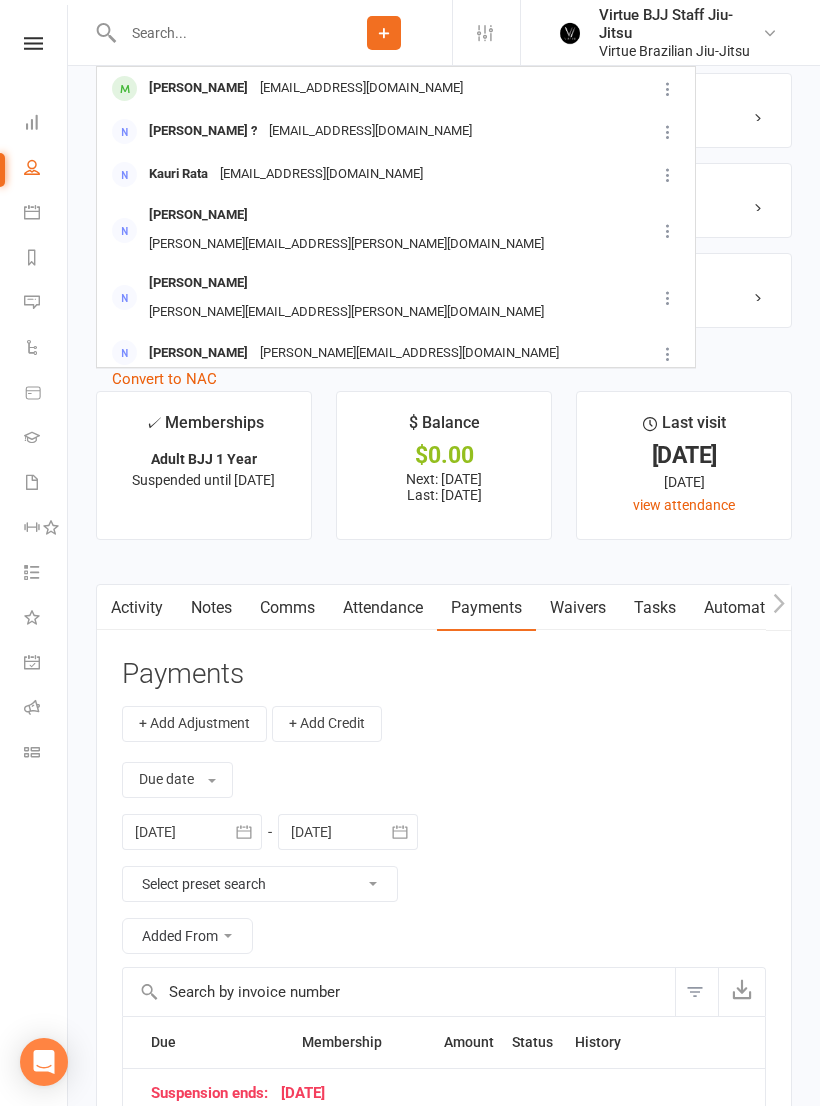 scroll, scrollTop: 1622, scrollLeft: 0, axis: vertical 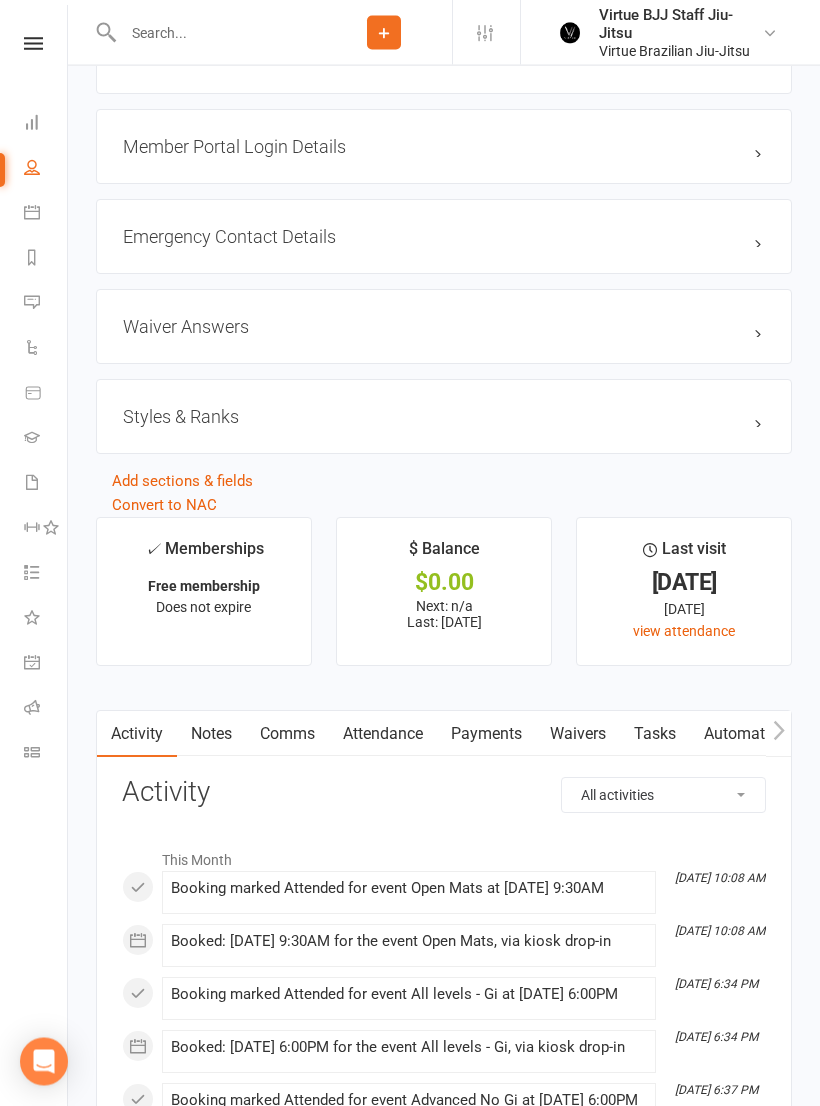 click on "Payments" at bounding box center [486, 735] 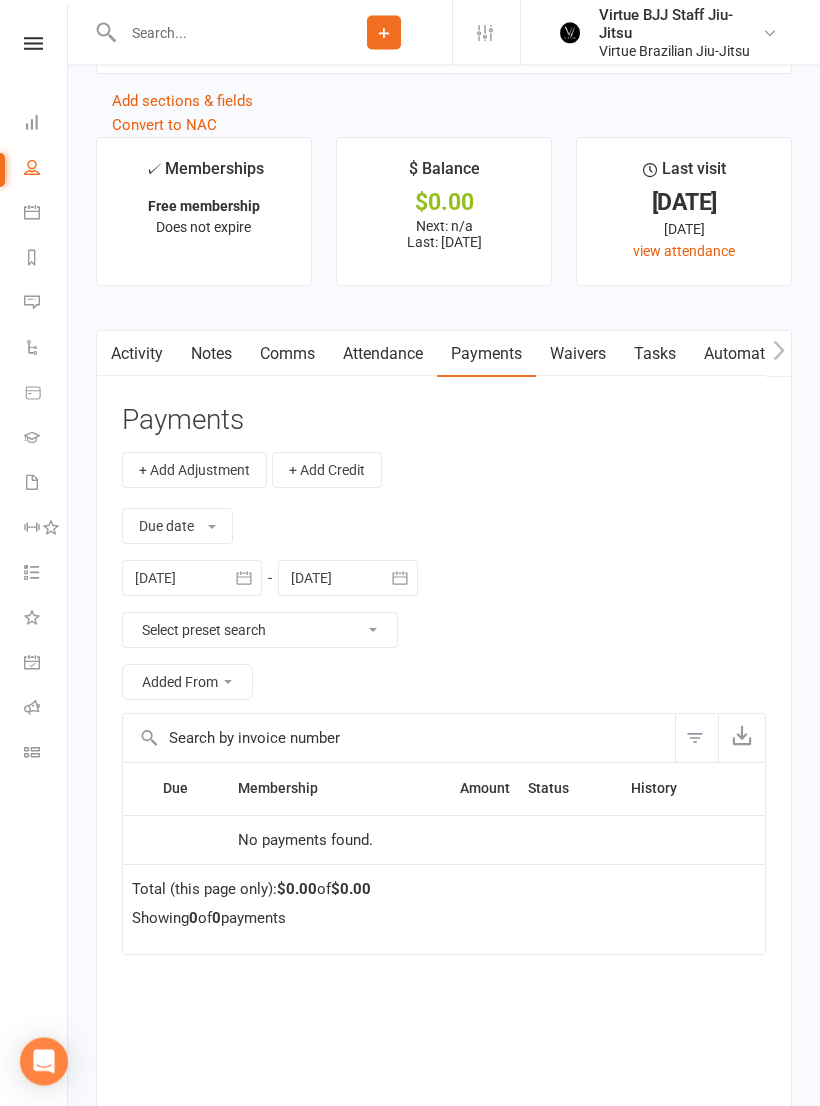 click on "+ Add Adjustment" at bounding box center [194, 471] 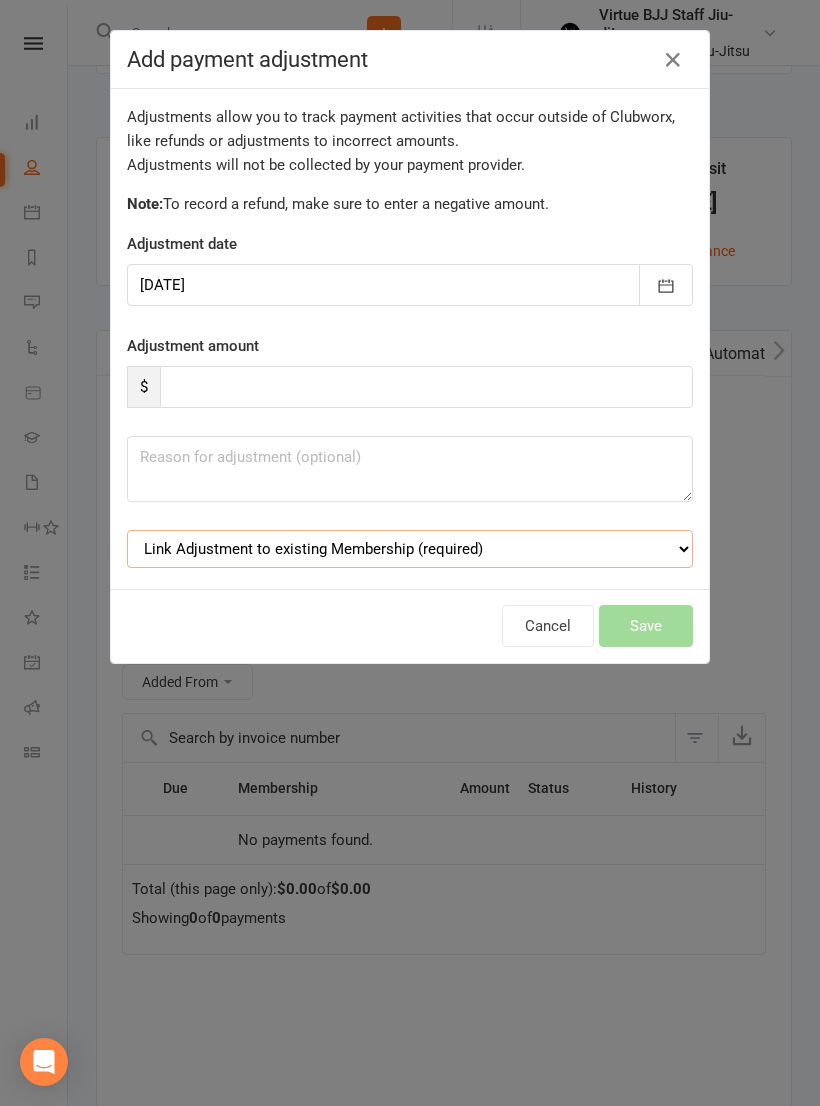 click on "Link Adjustment to existing Membership (required)  Free membership (starts: [DATE]) Adult BJJ 1 Year (starts: [DATE]) Adult BJJ 1 Year (starts: [DATE])" at bounding box center [410, 549] 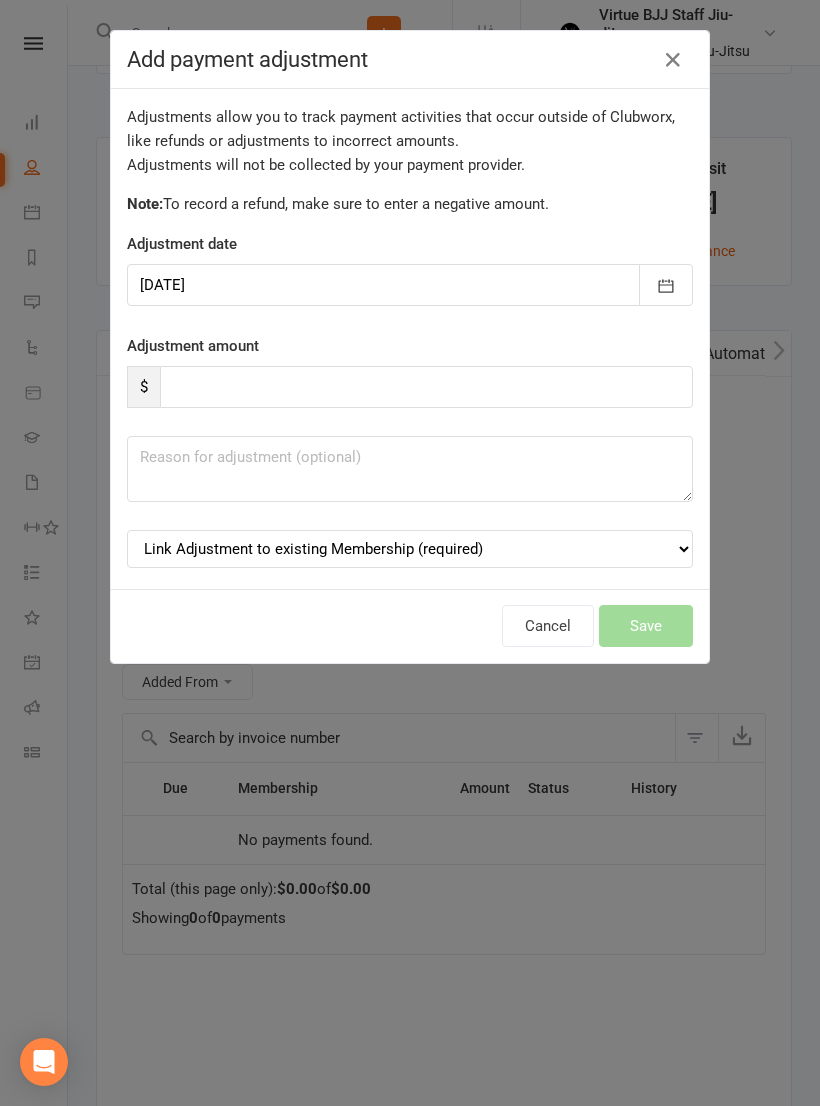 click at bounding box center [673, 60] 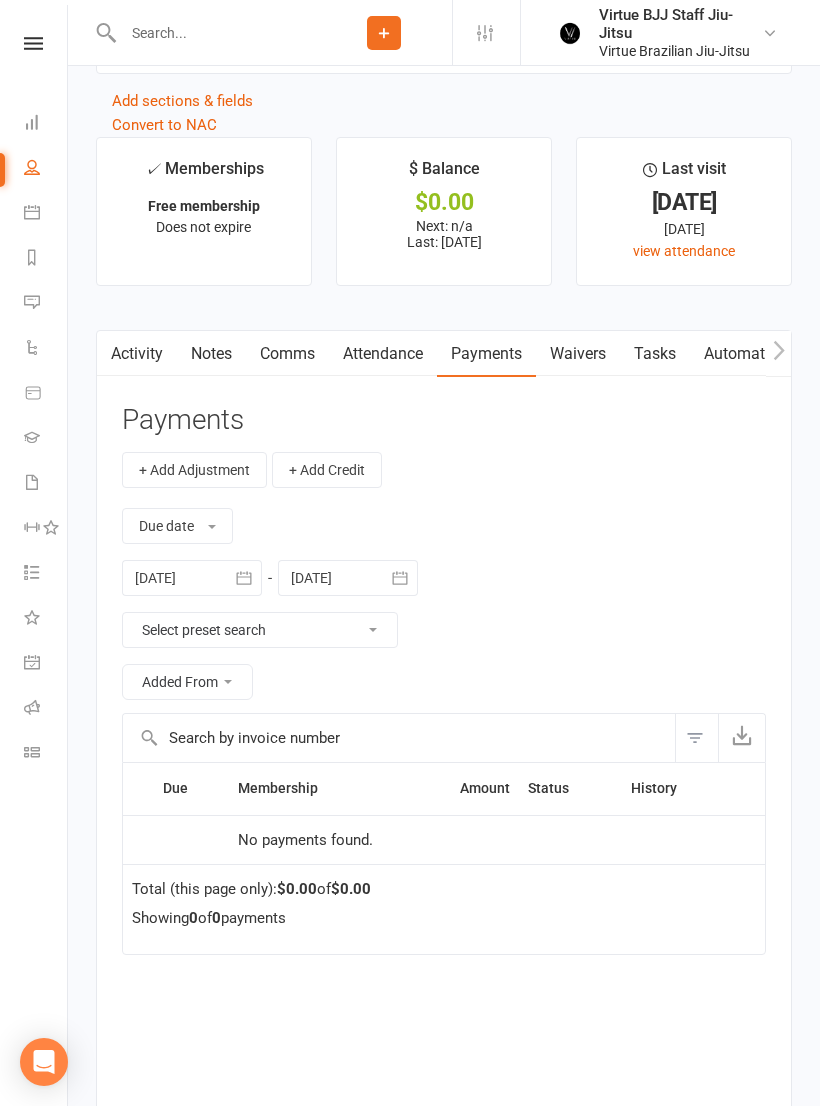 click on "Added From" at bounding box center [187, 682] 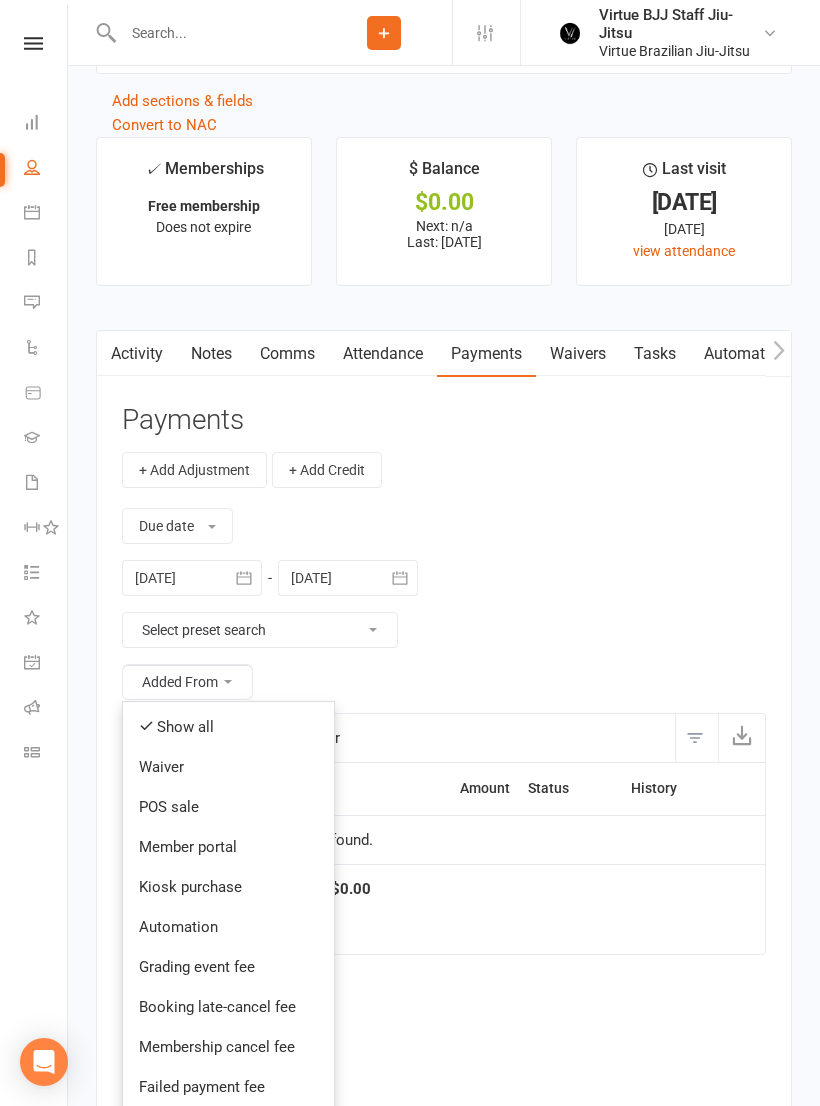 click on "Due date  Due date Date paid Date failed Date settled [DATE]
[DATE]
Sun Mon Tue Wed Thu Fri Sat
23
01
02
03
04
05
06
07
24
08
09
10
11
12
13
14
25
15
16
17
18
19
20
21
26
22
23
24
25
26
27
28
27
29
30
01
02
03
04 05 28" at bounding box center [444, 600] 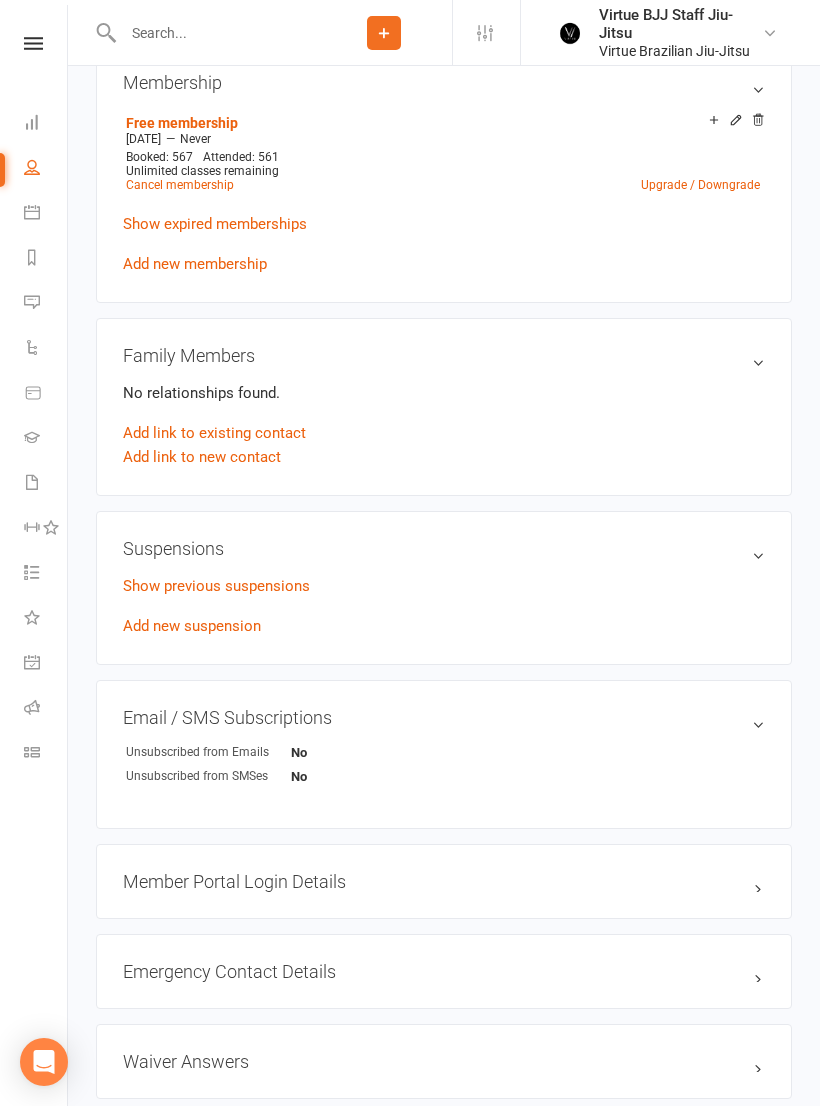 scroll, scrollTop: 829, scrollLeft: 0, axis: vertical 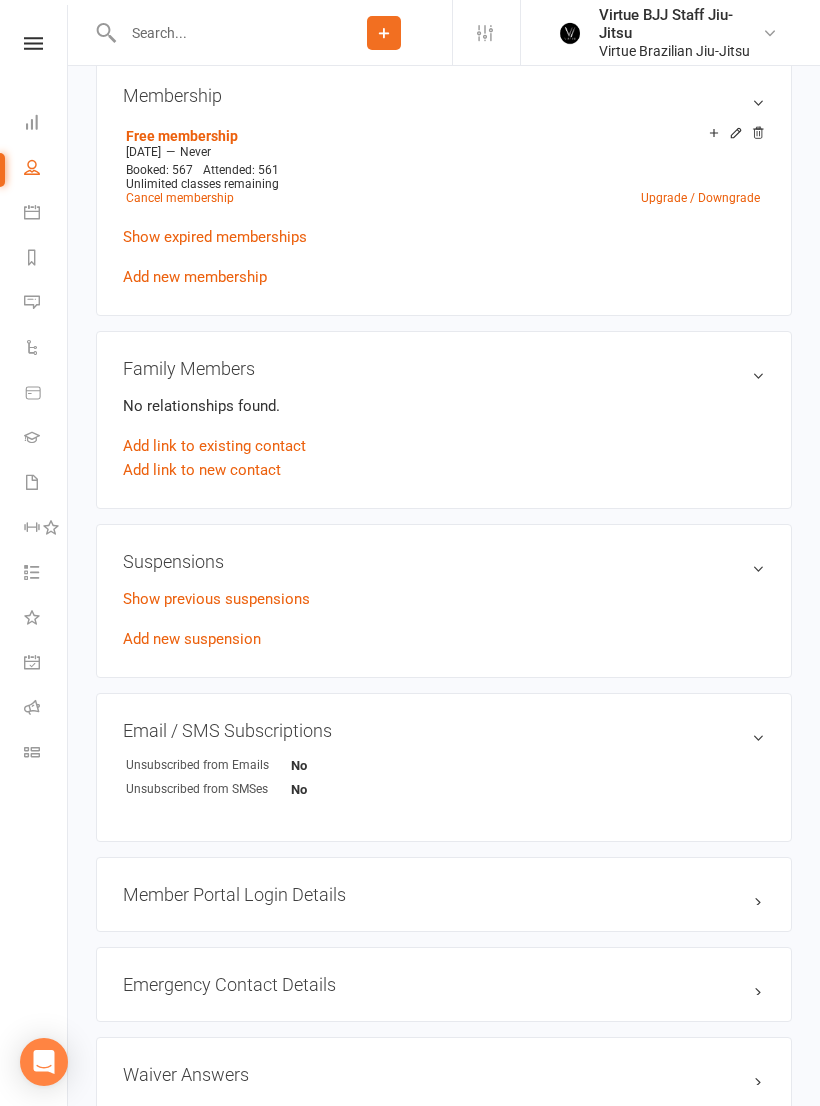 click at bounding box center (44, 1062) 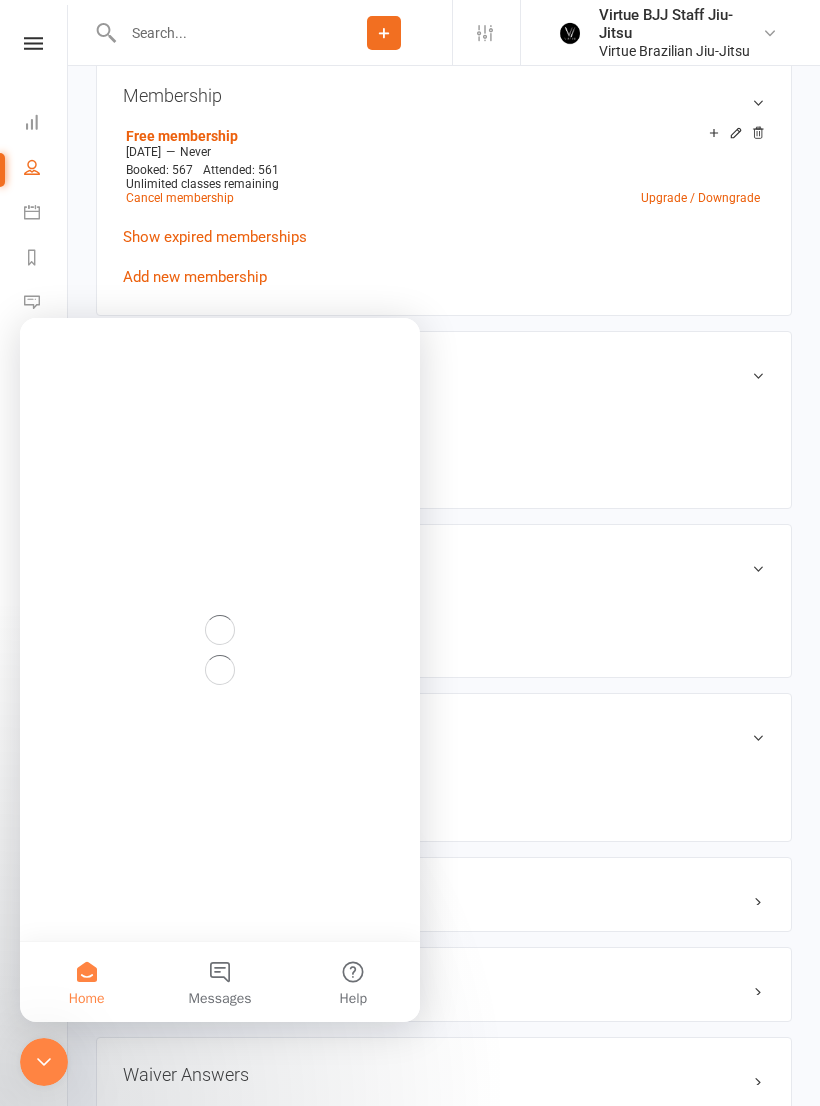 scroll, scrollTop: 0, scrollLeft: 0, axis: both 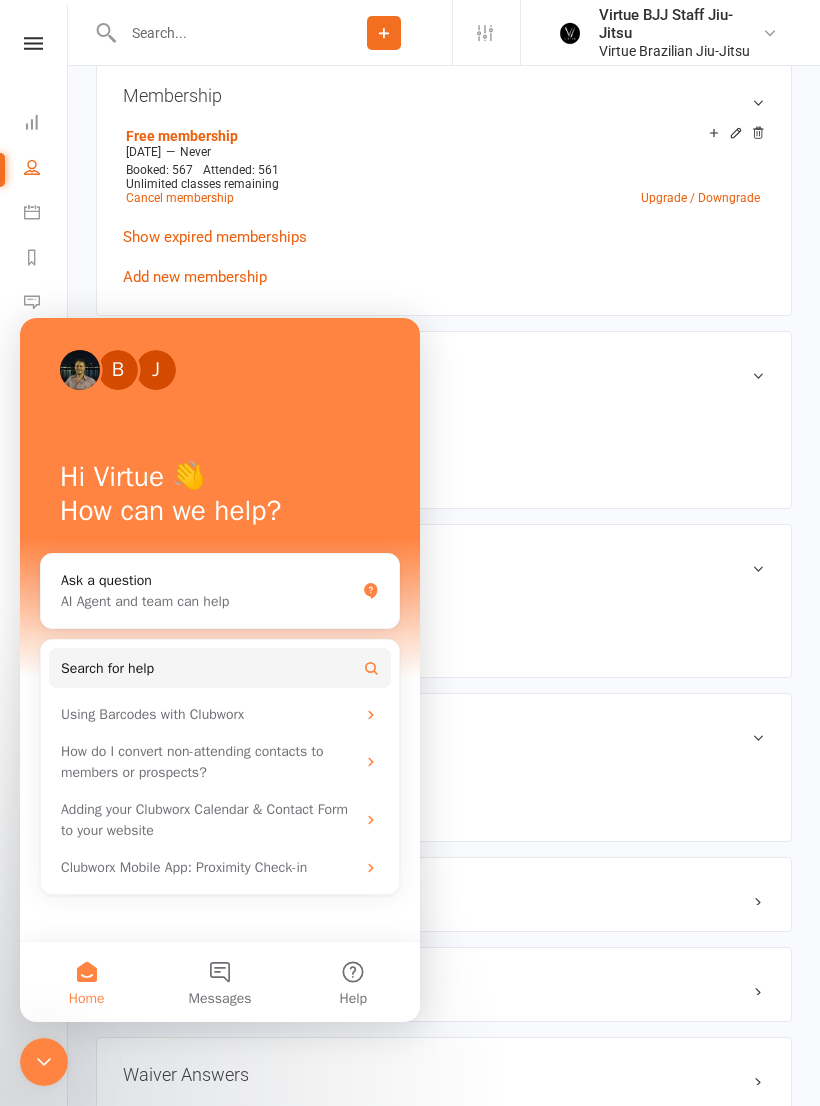 click on "Messages" at bounding box center [219, 982] 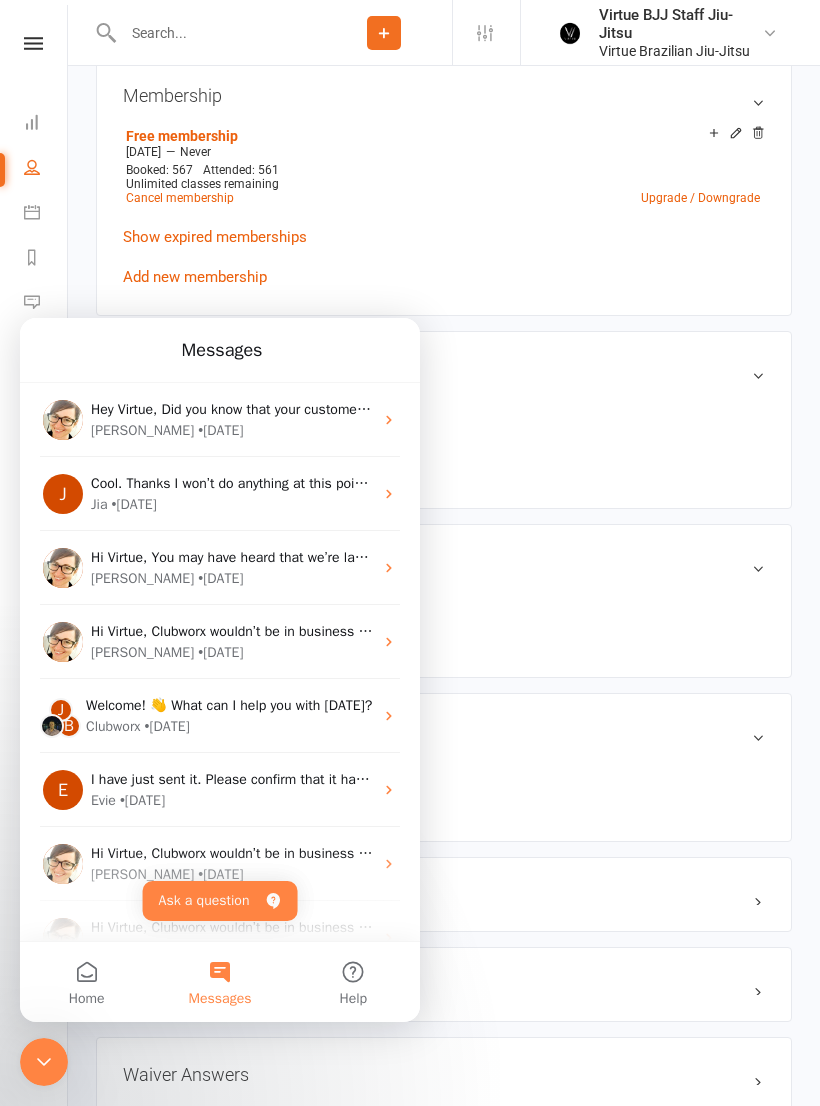click on "Ask a question" at bounding box center [220, 901] 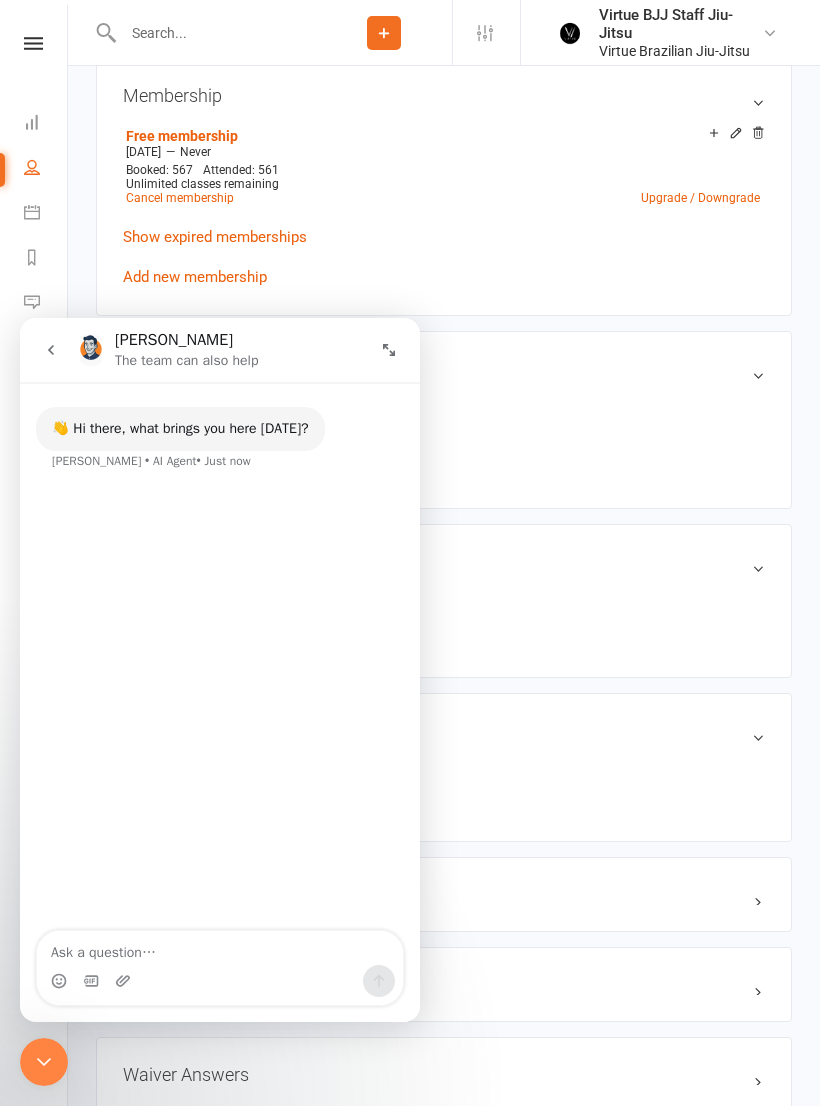 click at bounding box center (220, 948) 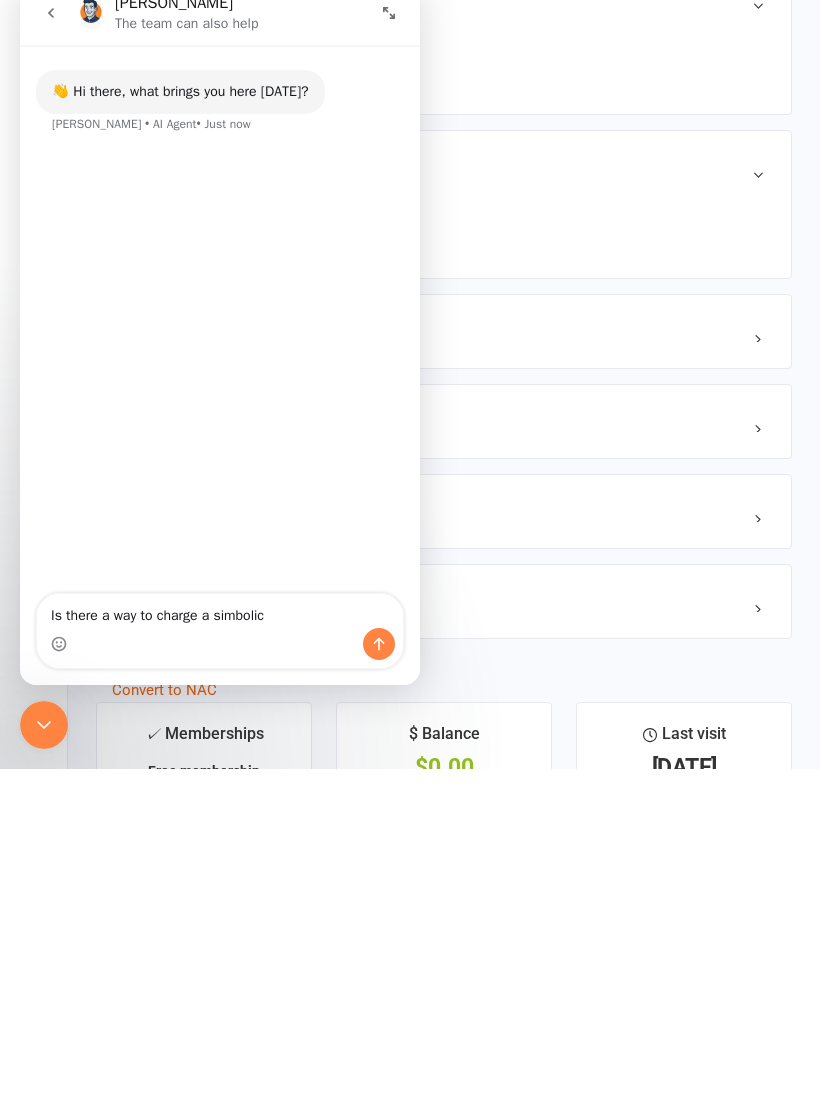 click on "Is there a way to charge a simbolic" at bounding box center (220, 611) 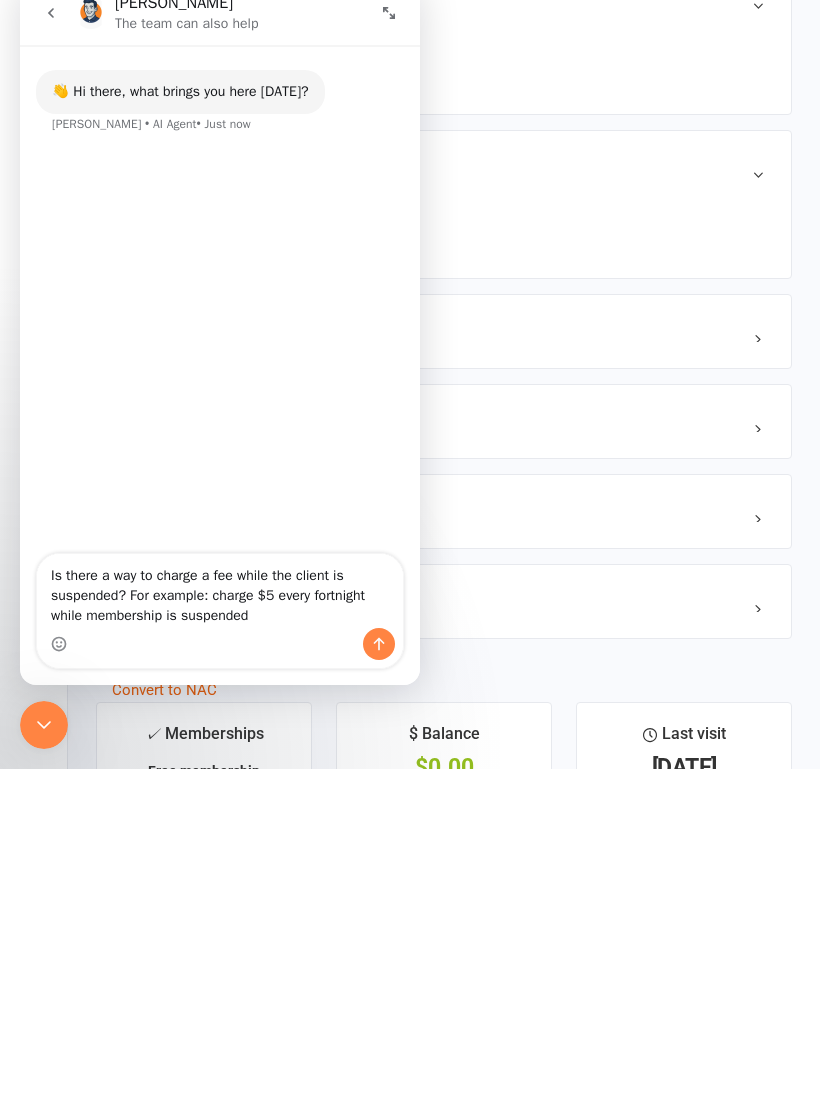 type on "Is there a way to charge a fee while the client is suspended? For example: charge $5 every fortnight while membership is suspended" 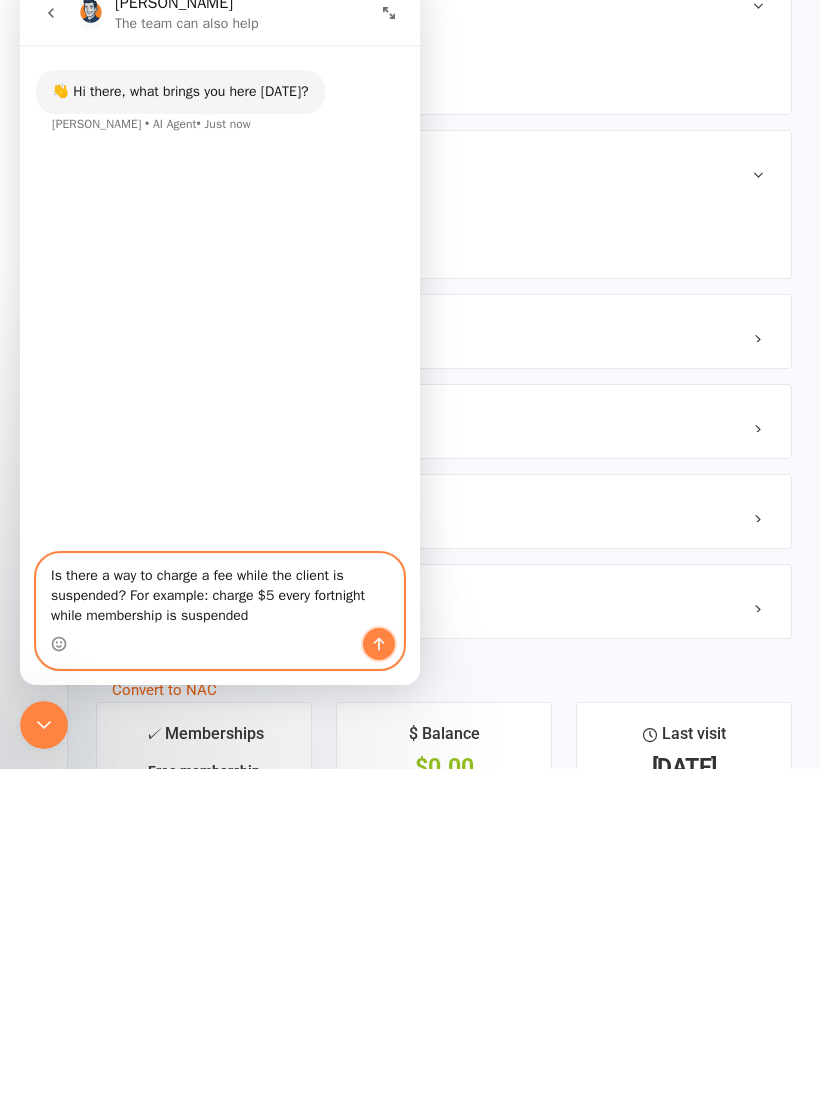 click 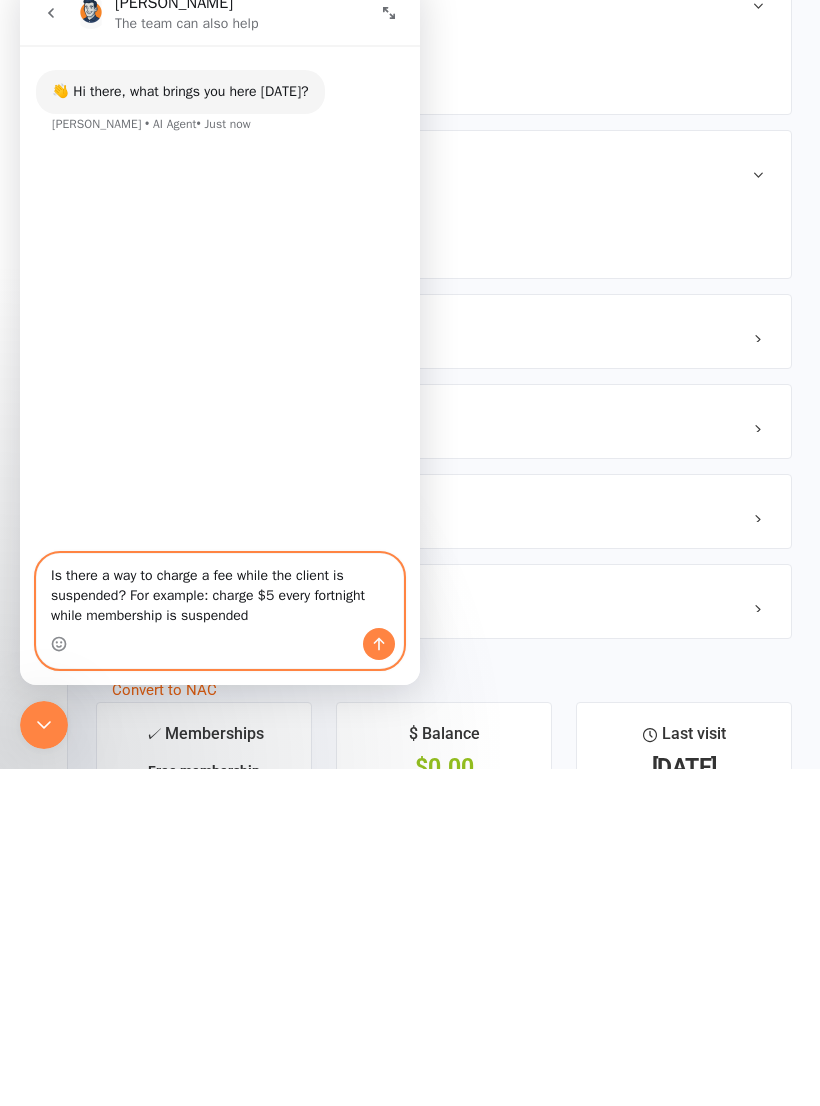 type 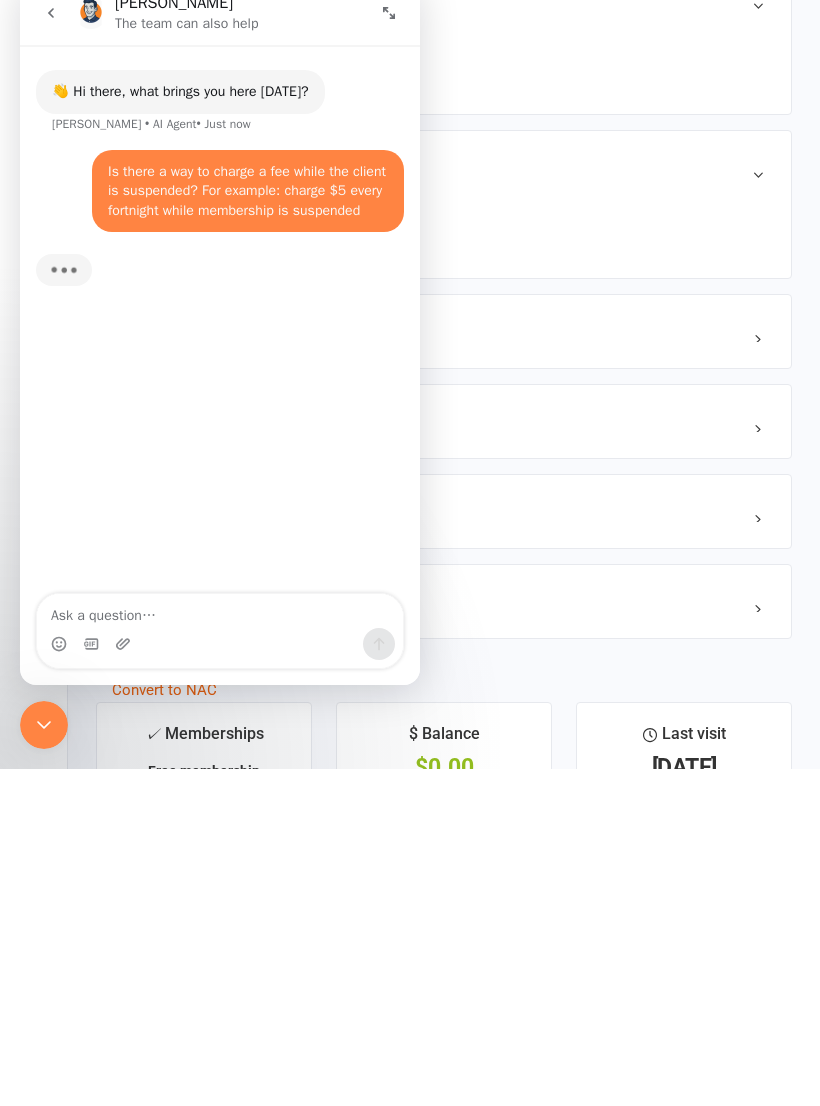 scroll, scrollTop: 1282, scrollLeft: 0, axis: vertical 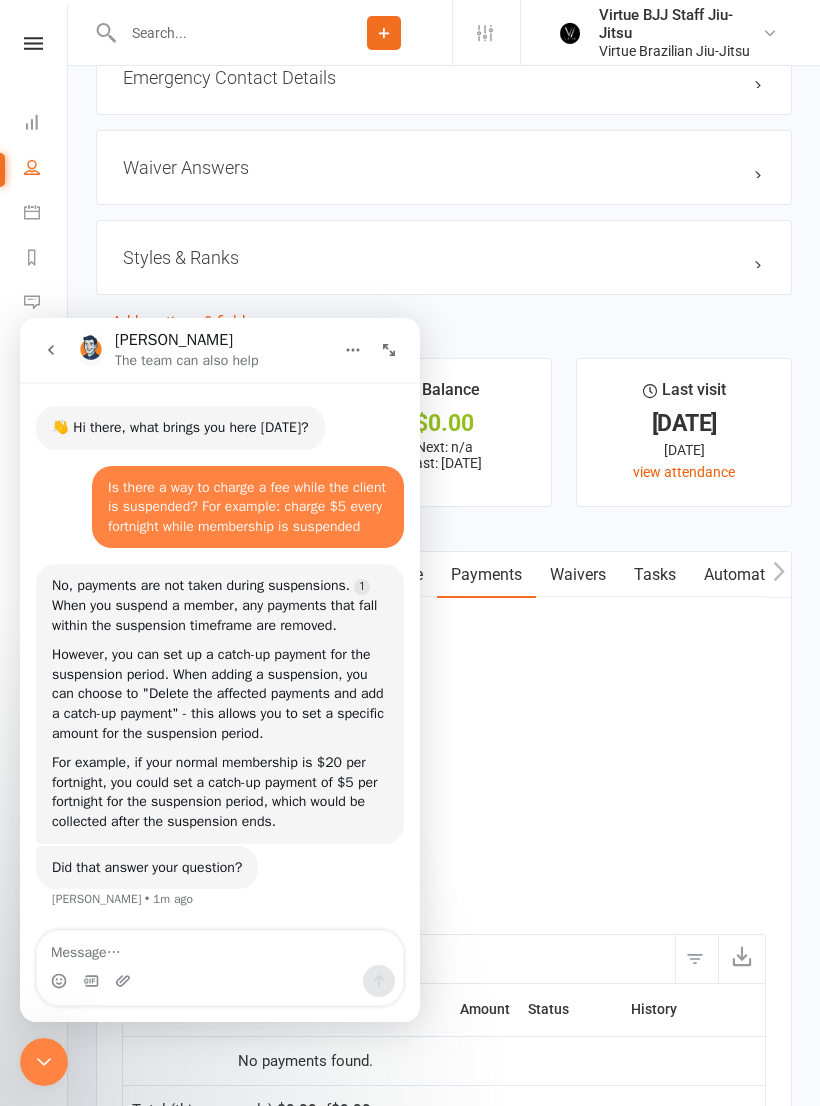 click at bounding box center [51, 350] 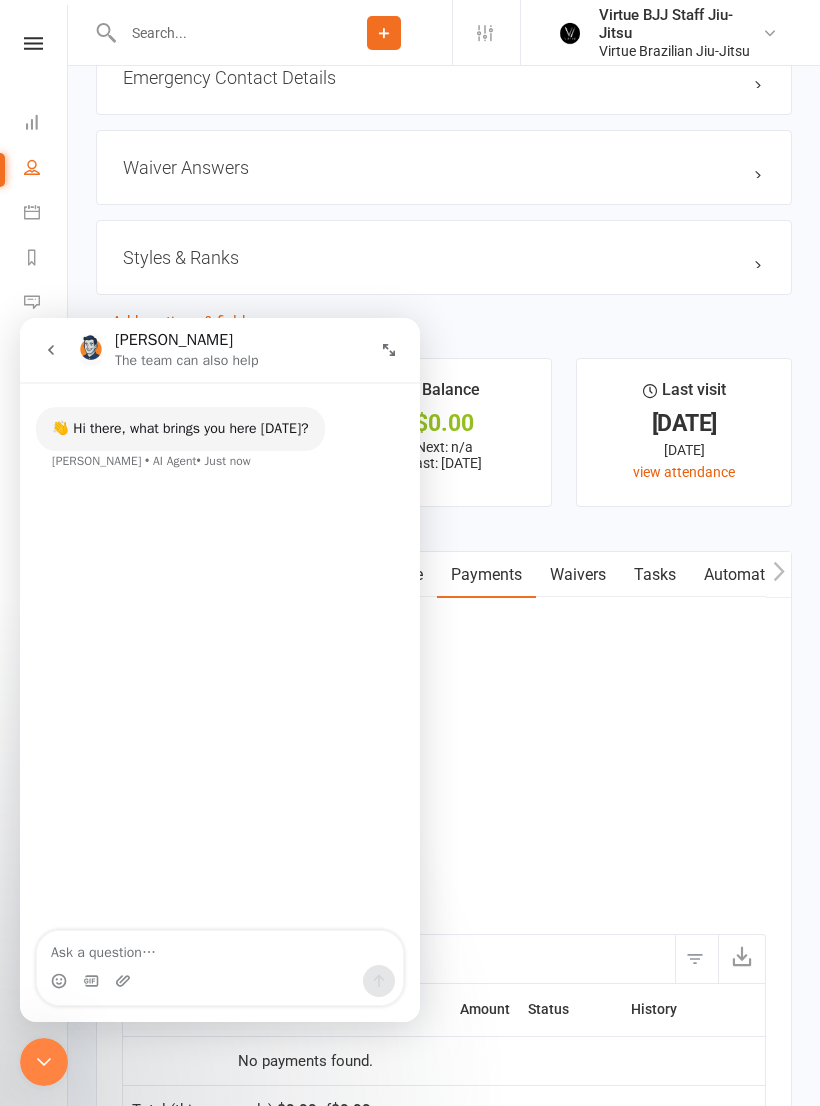 scroll, scrollTop: 0, scrollLeft: 0, axis: both 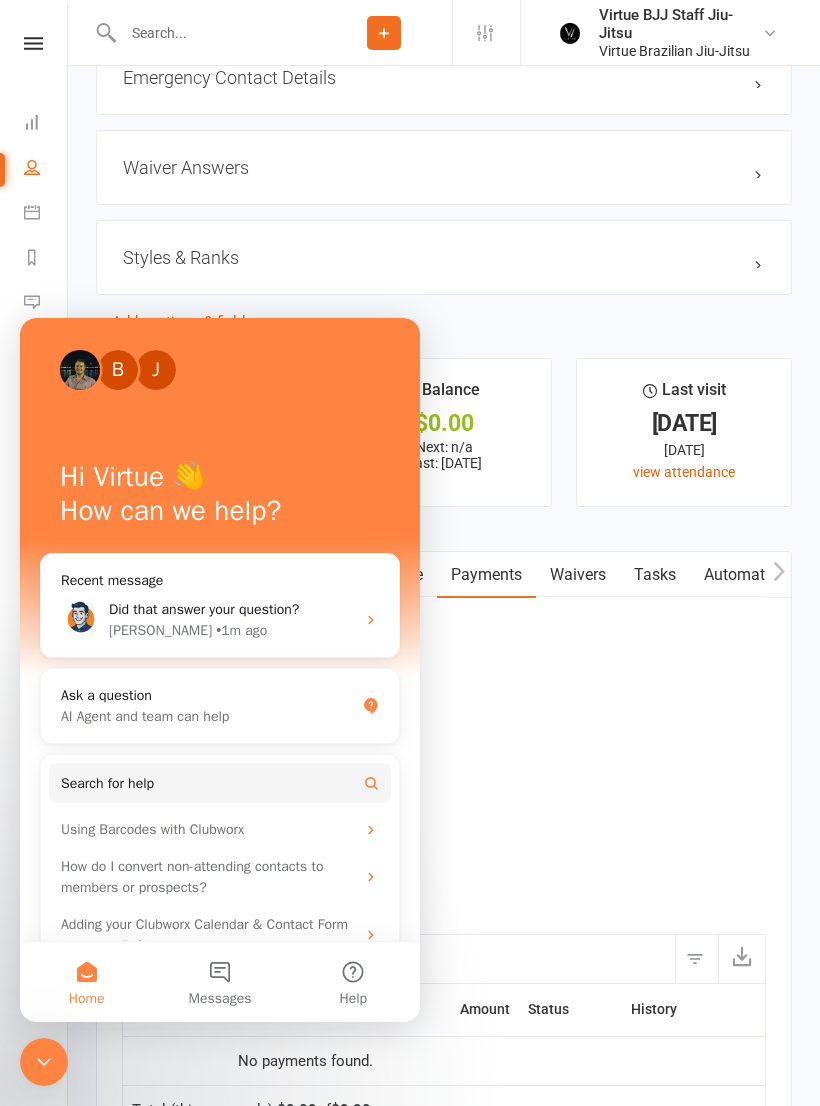 click 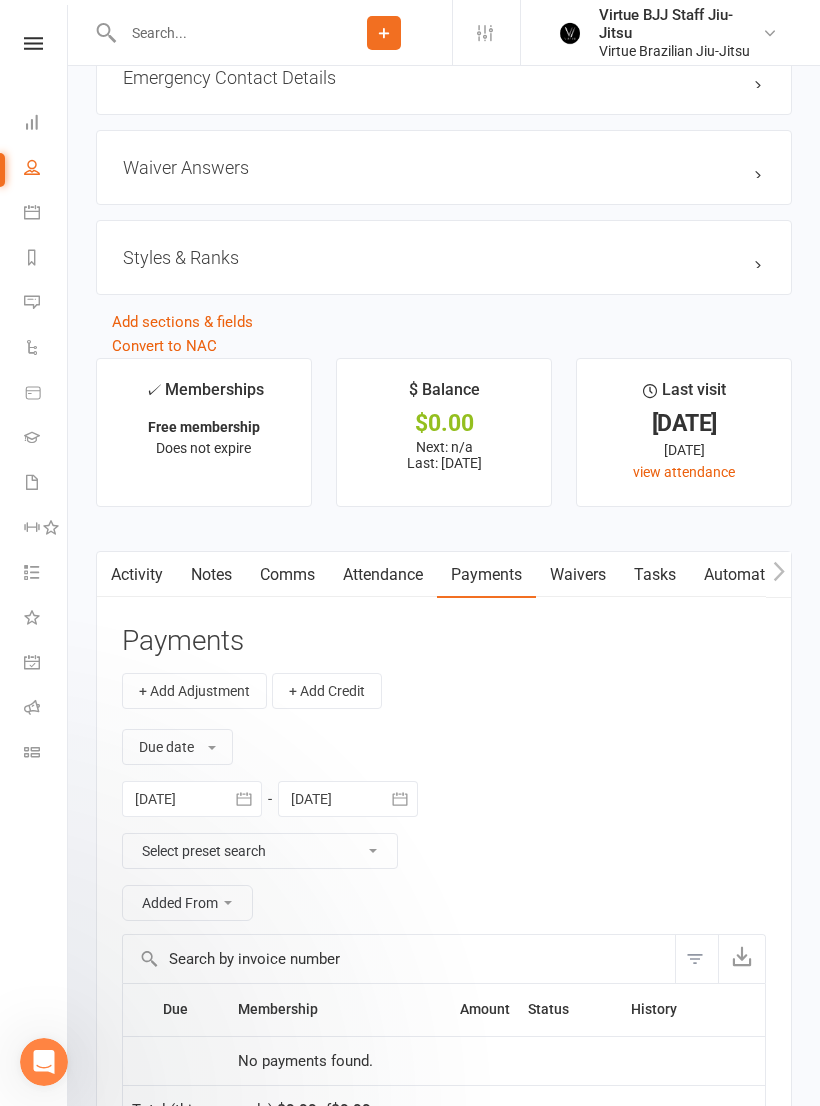 scroll, scrollTop: 0, scrollLeft: 0, axis: both 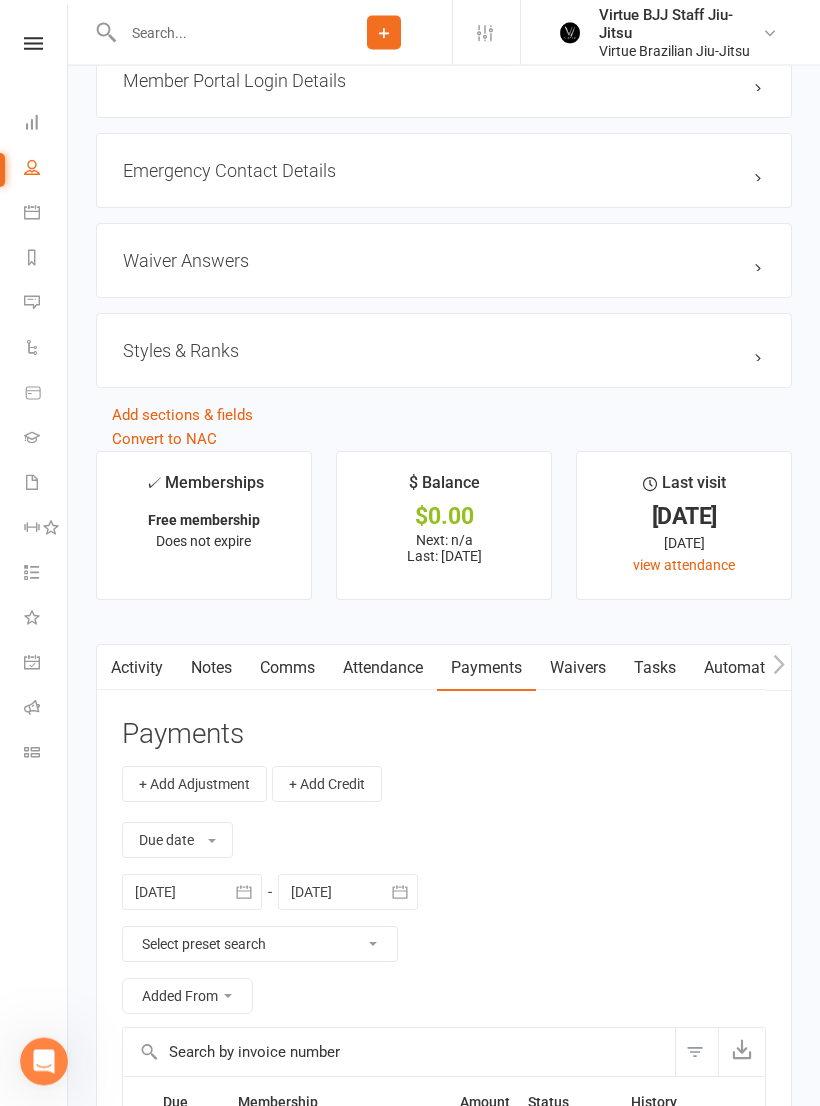click on "Waivers" at bounding box center (578, 669) 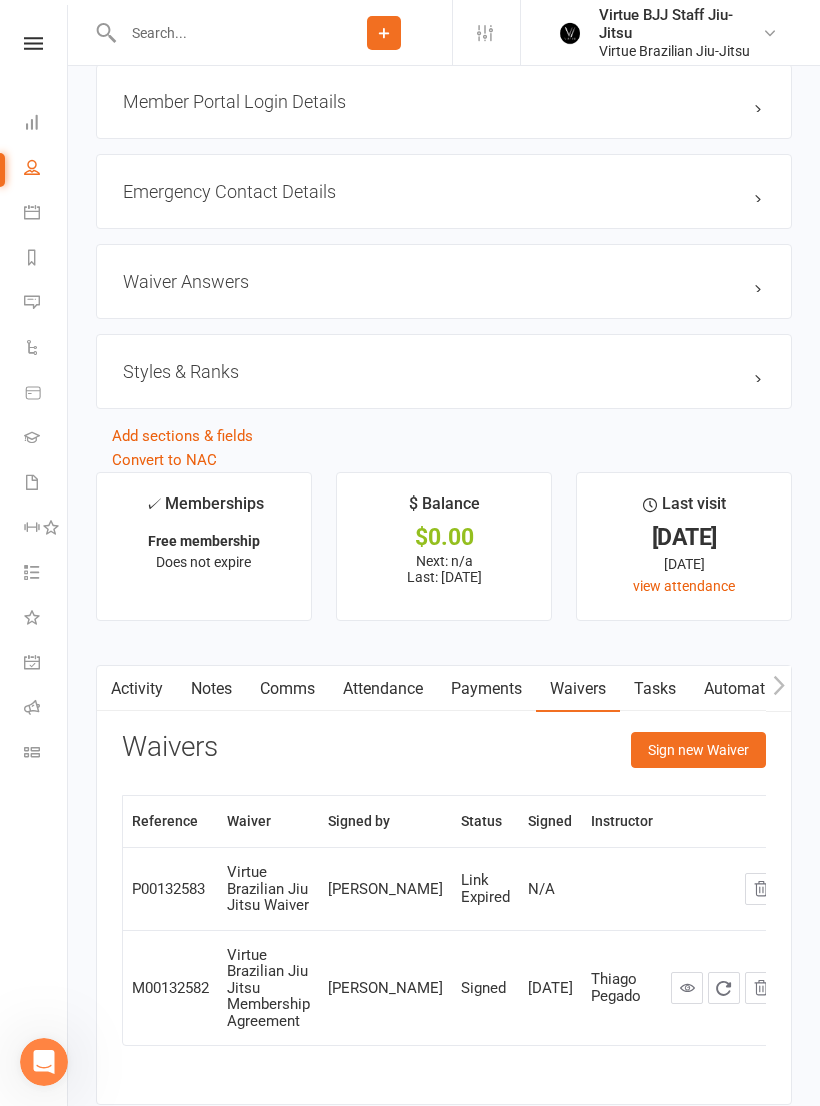 scroll, scrollTop: 1630, scrollLeft: 0, axis: vertical 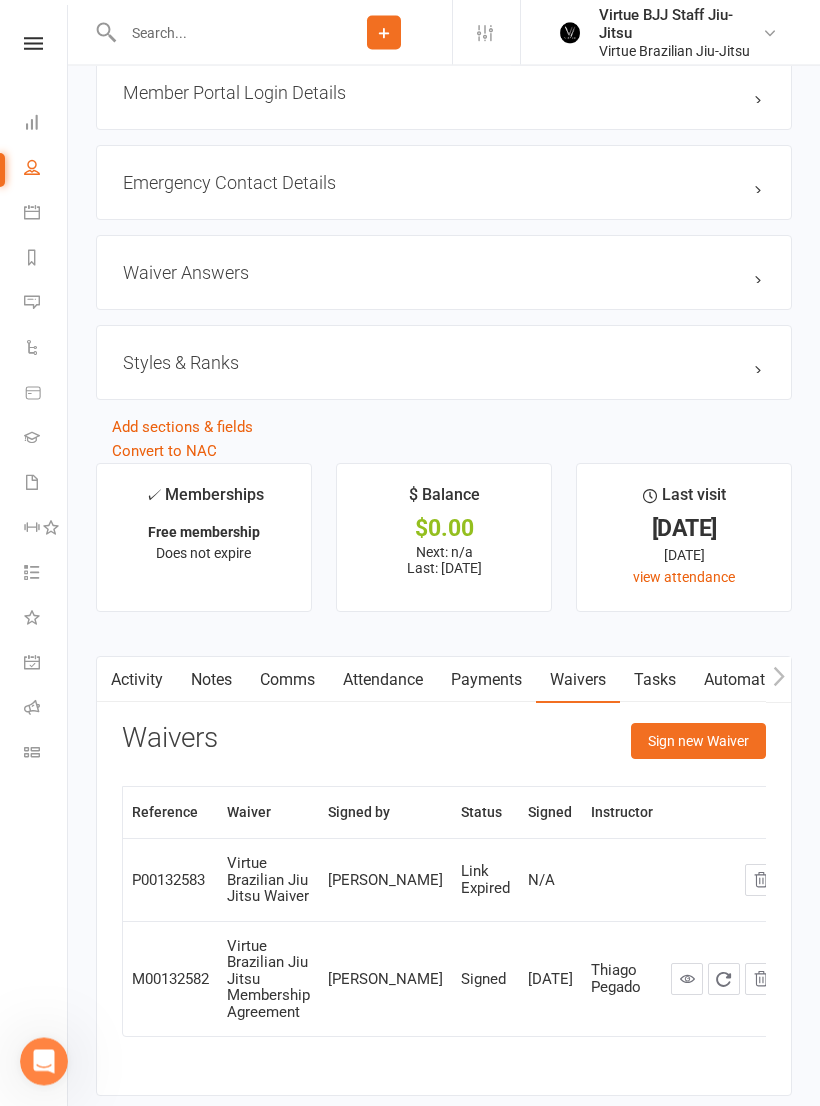 click on "Sign new Waiver" 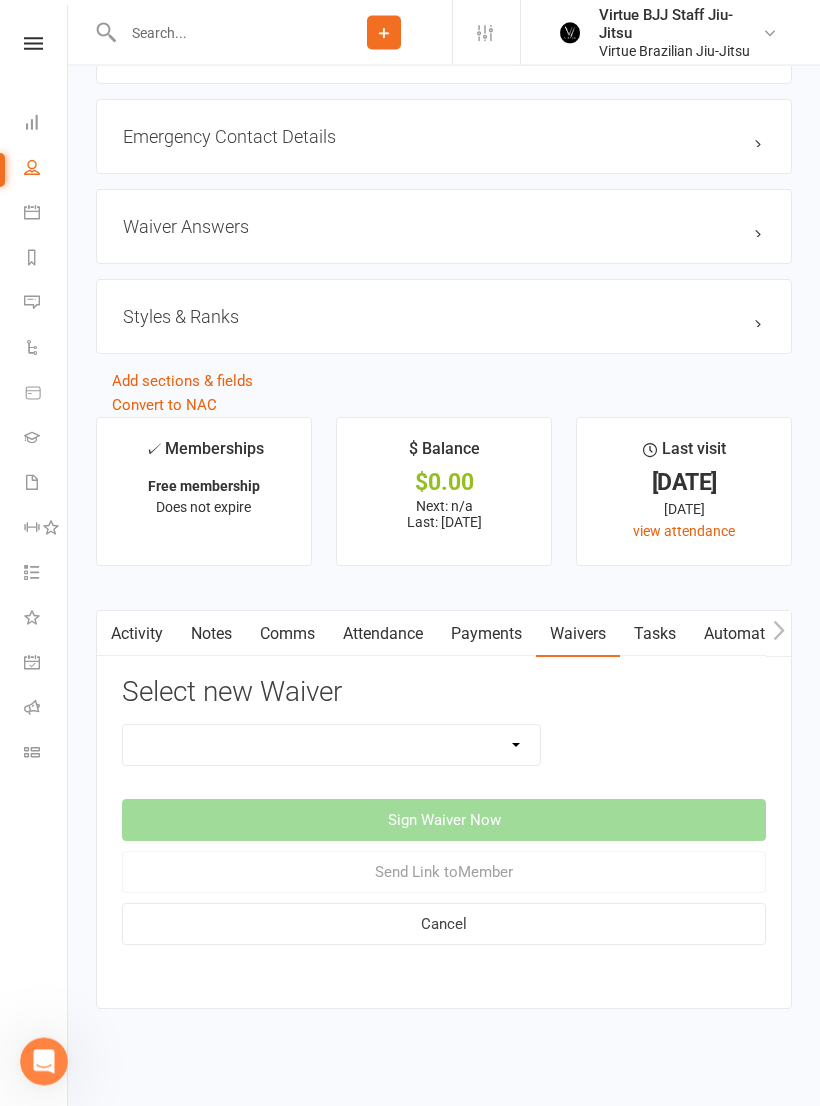 click on "Incident Report Membership hold request Online Booking Virtue Brazilian Jiu Jitsu Waiver Payment Details Update Virtue Brazilian Jiu Jitsu Membership Agreement Virtue Brazilian Jiu Jitsu Membership Agreement Cash Payments Virtue Brazilian Jiu Jitsu Waiver Visitors Pass Agreement" 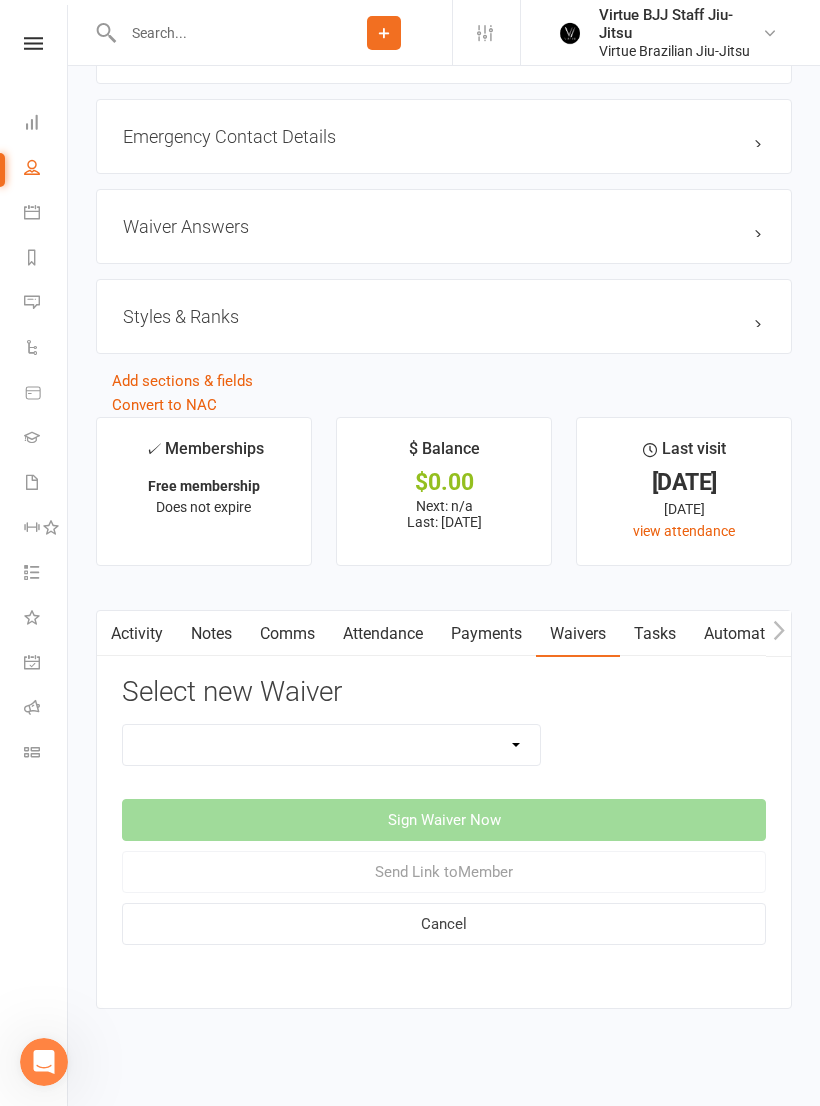 select on "14531" 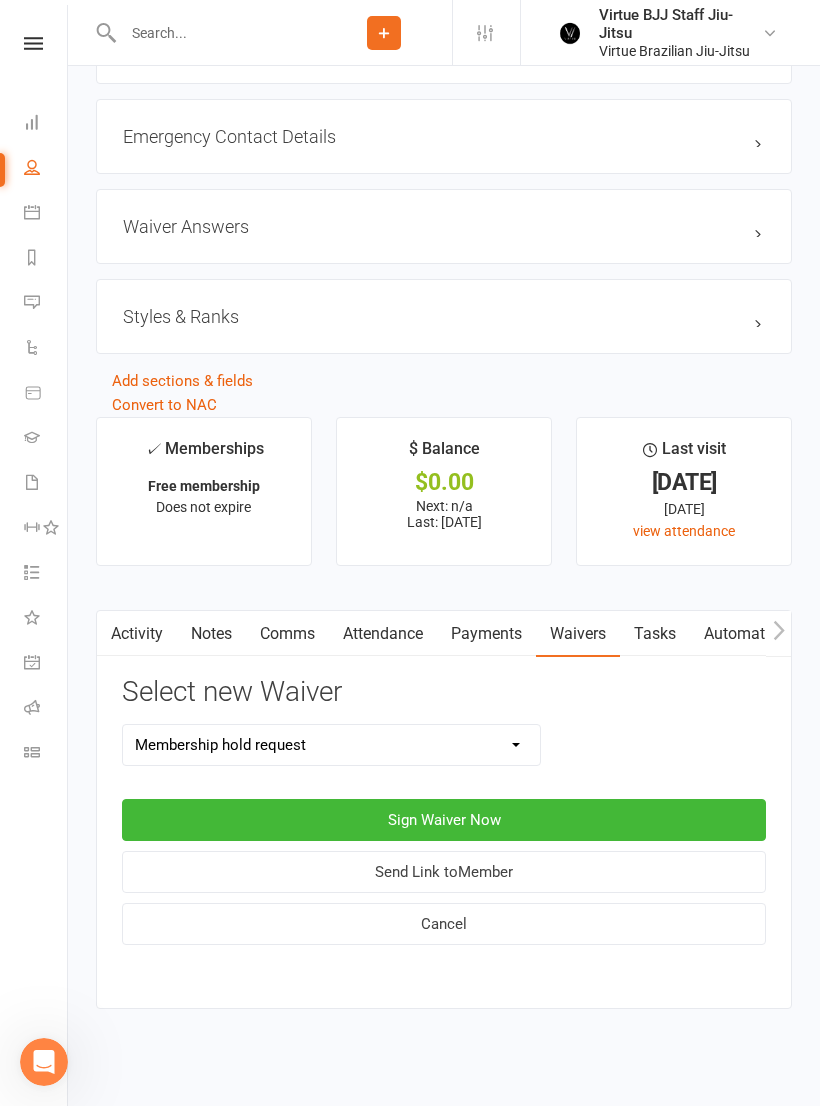 click on "Sign Waiver Now" 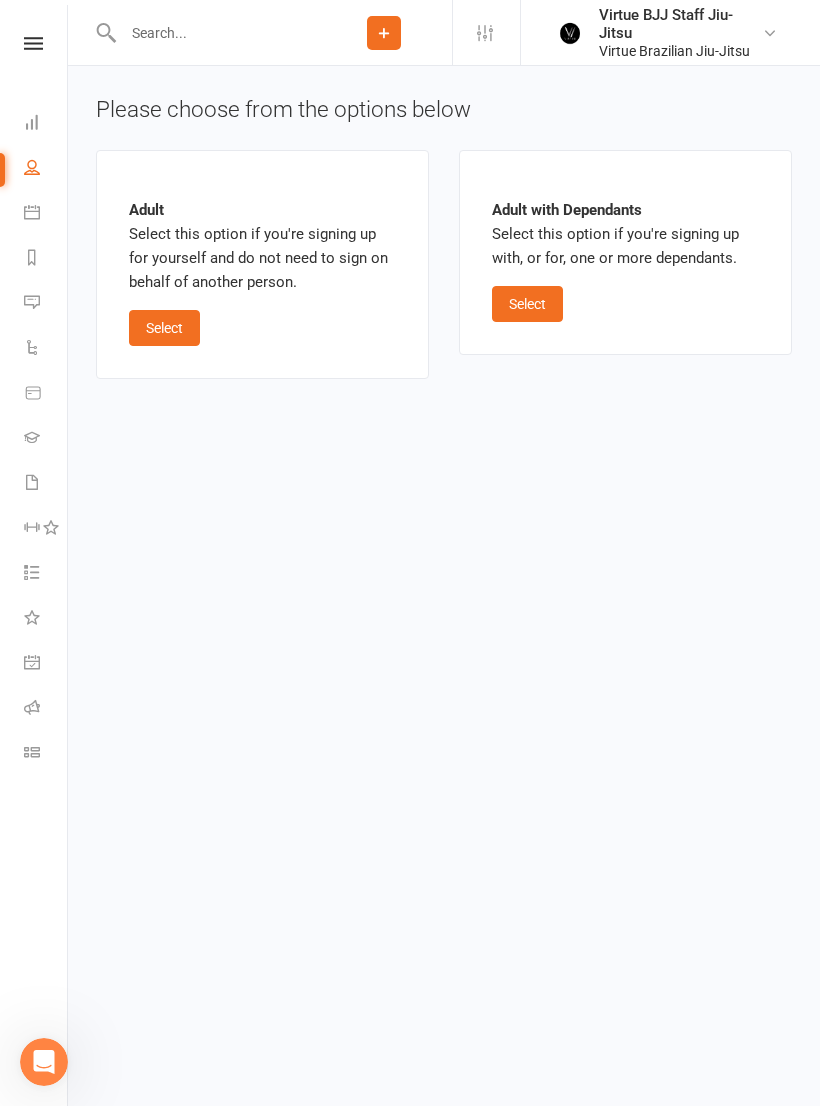 scroll, scrollTop: 0, scrollLeft: 0, axis: both 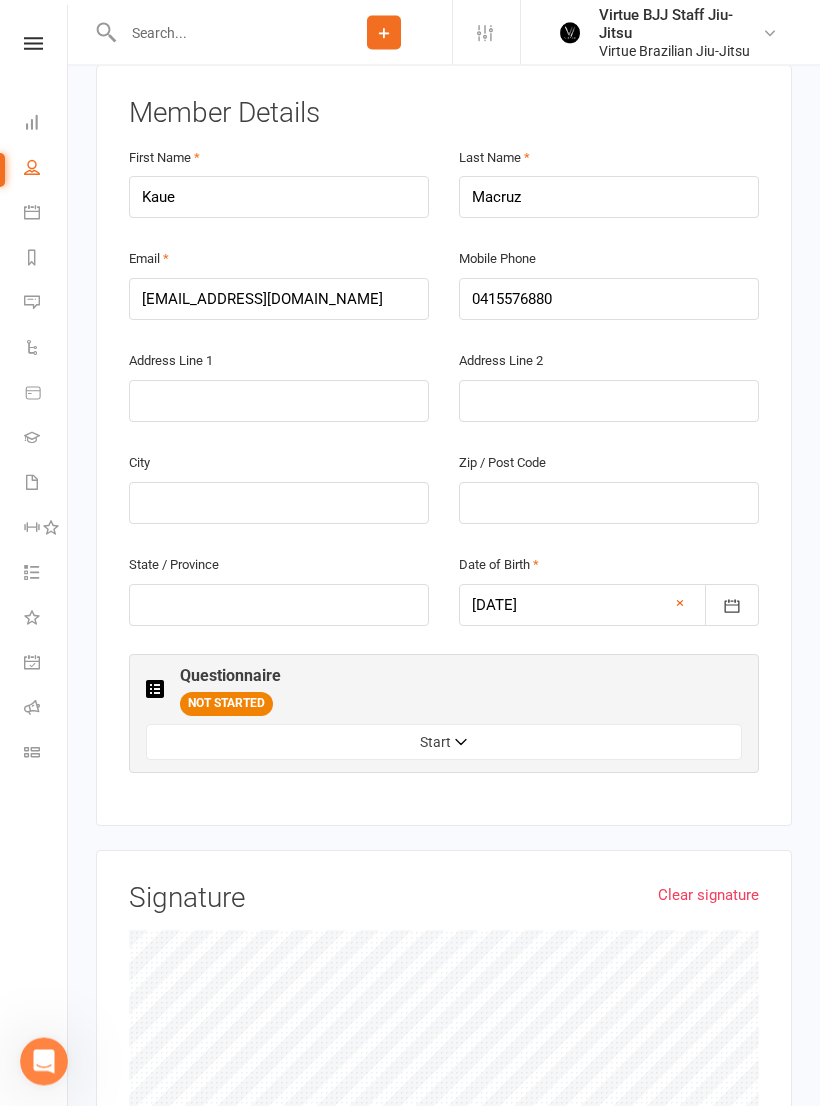click on "Start" at bounding box center (444, 743) 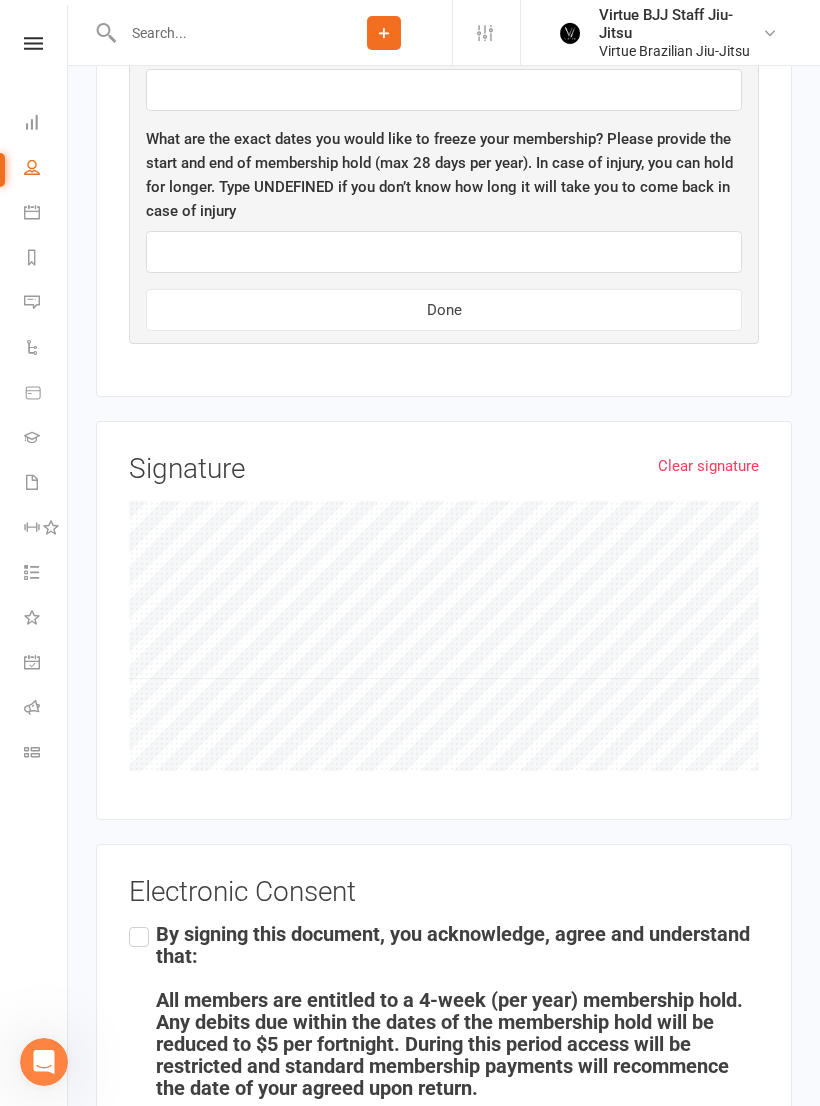 scroll, scrollTop: 1256, scrollLeft: 0, axis: vertical 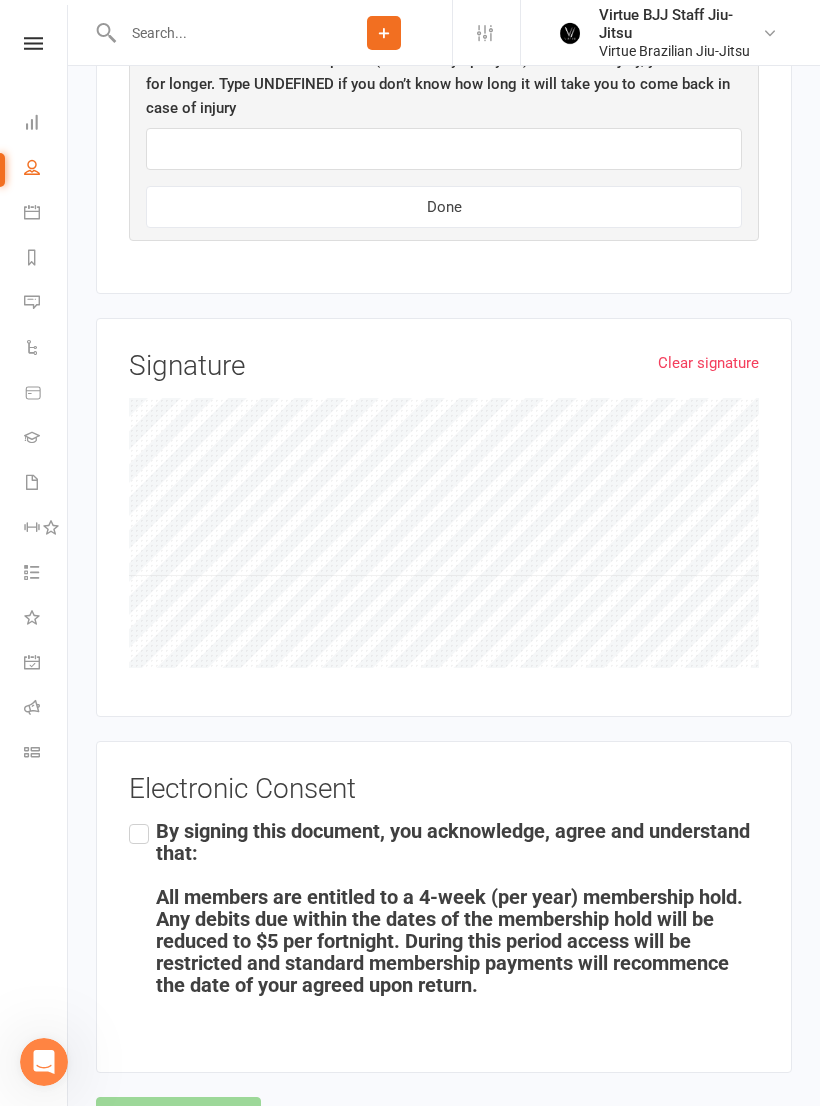 click at bounding box center [32, 482] 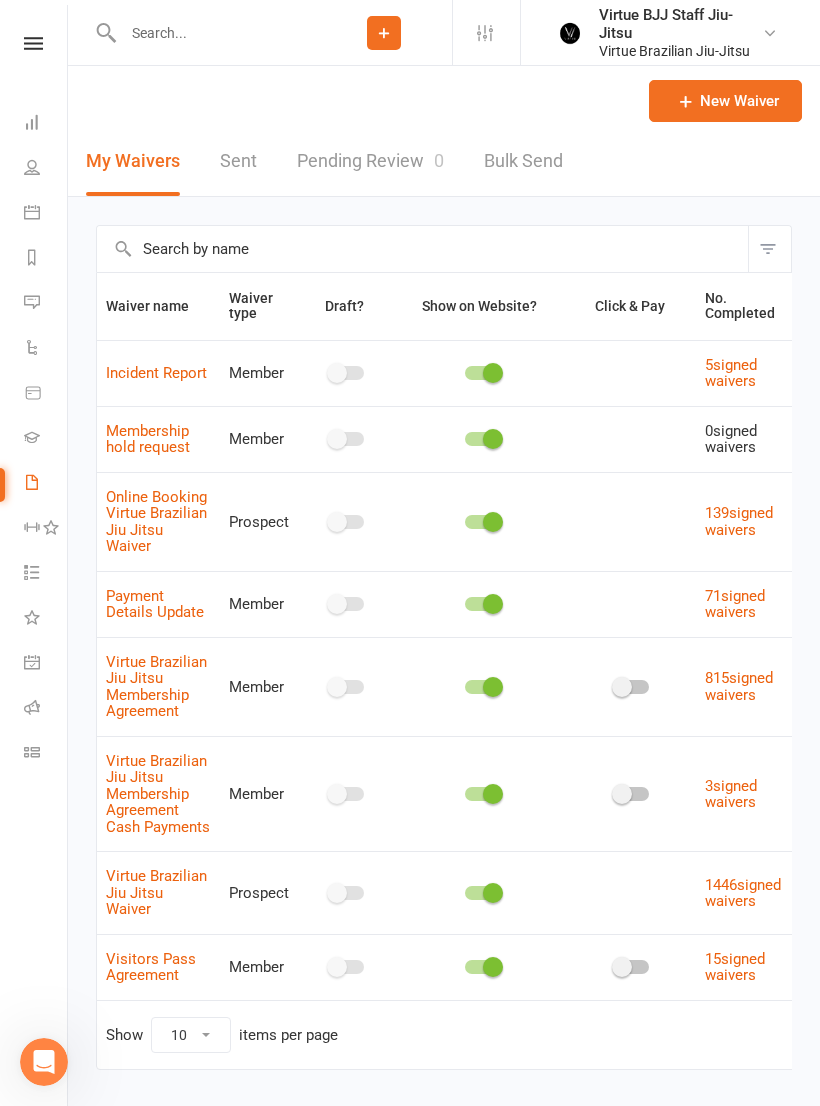 click on "Membership hold request" at bounding box center (148, 439) 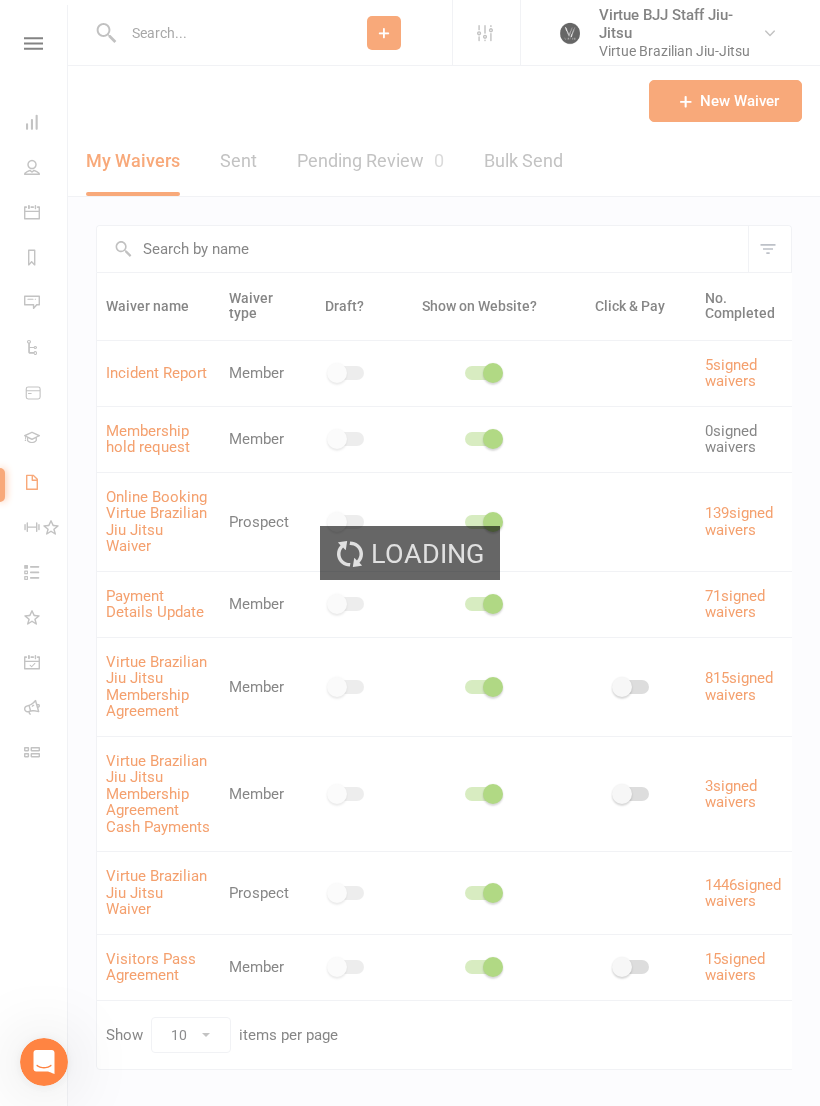 select on "do_not_copy_answers" 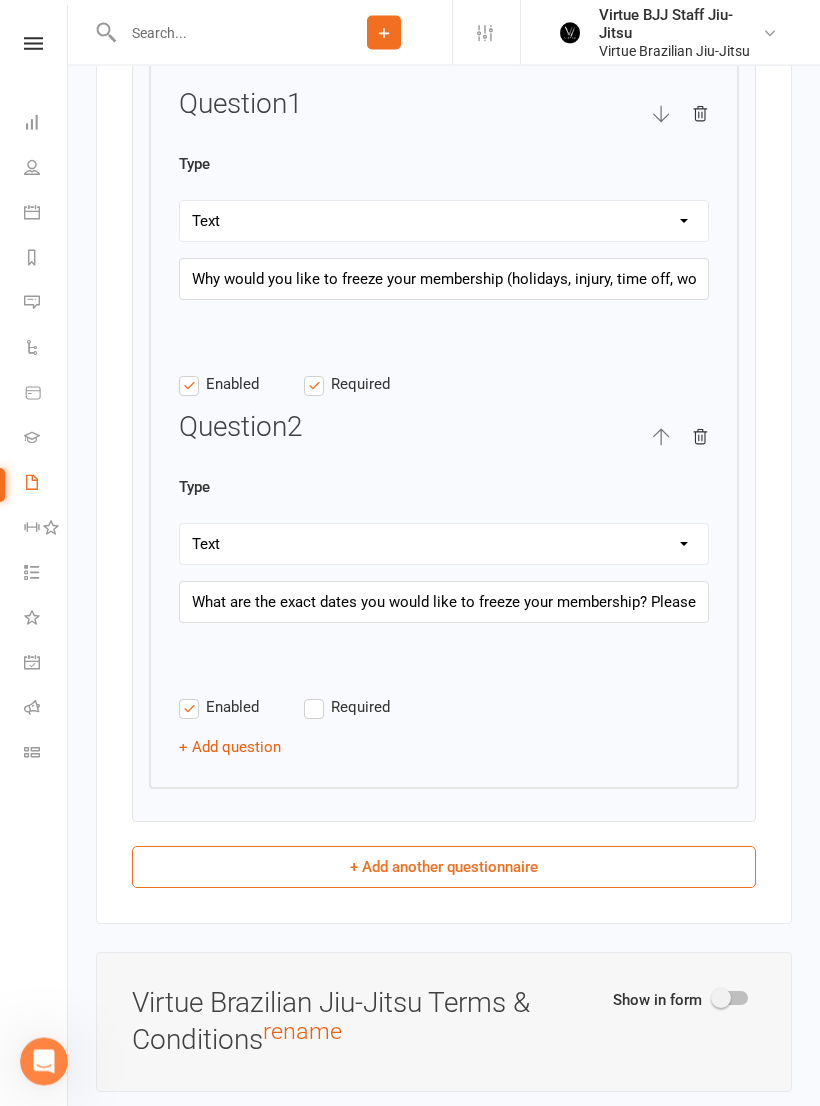 scroll, scrollTop: 3504, scrollLeft: 0, axis: vertical 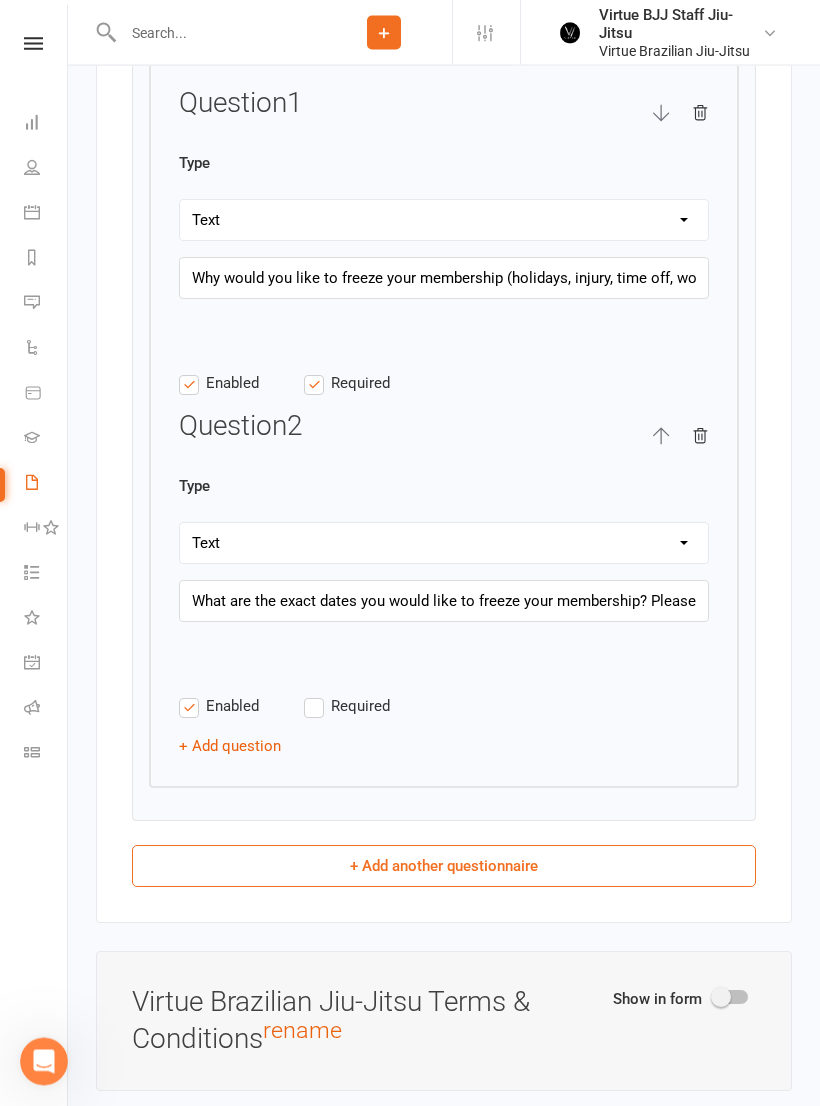 click on "Required" at bounding box center (360, 705) 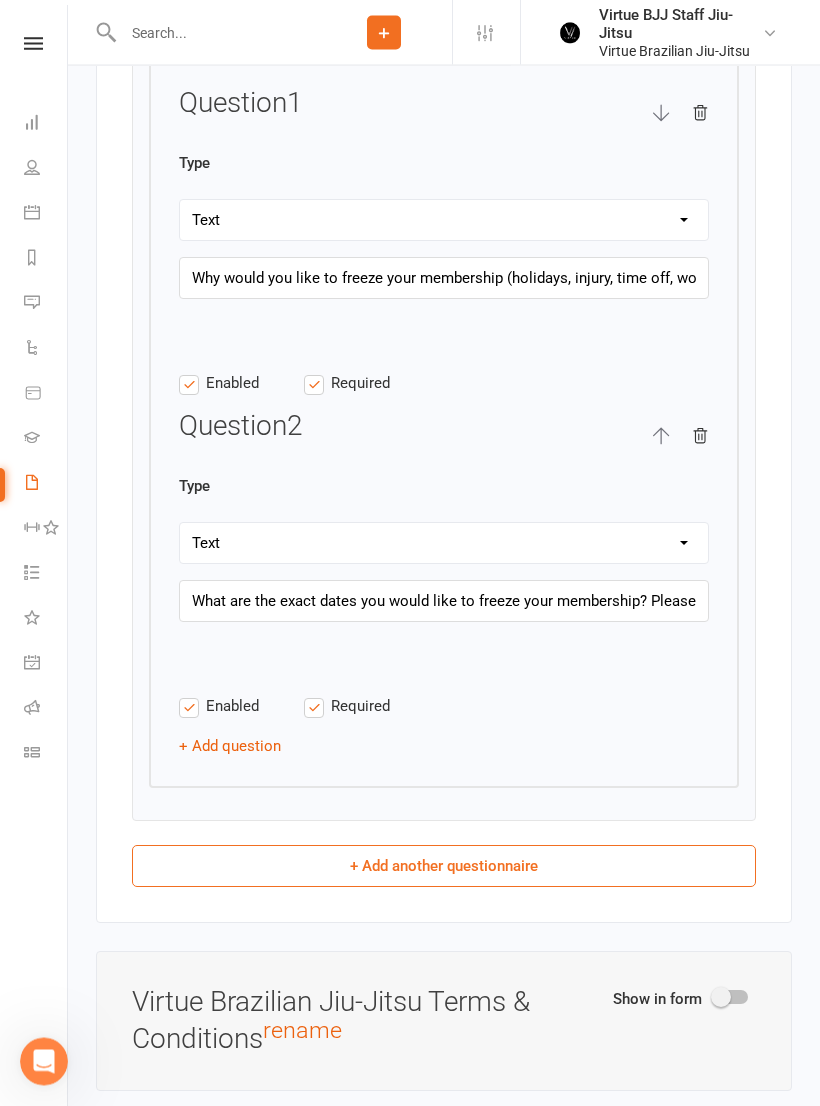 checkbox on "true" 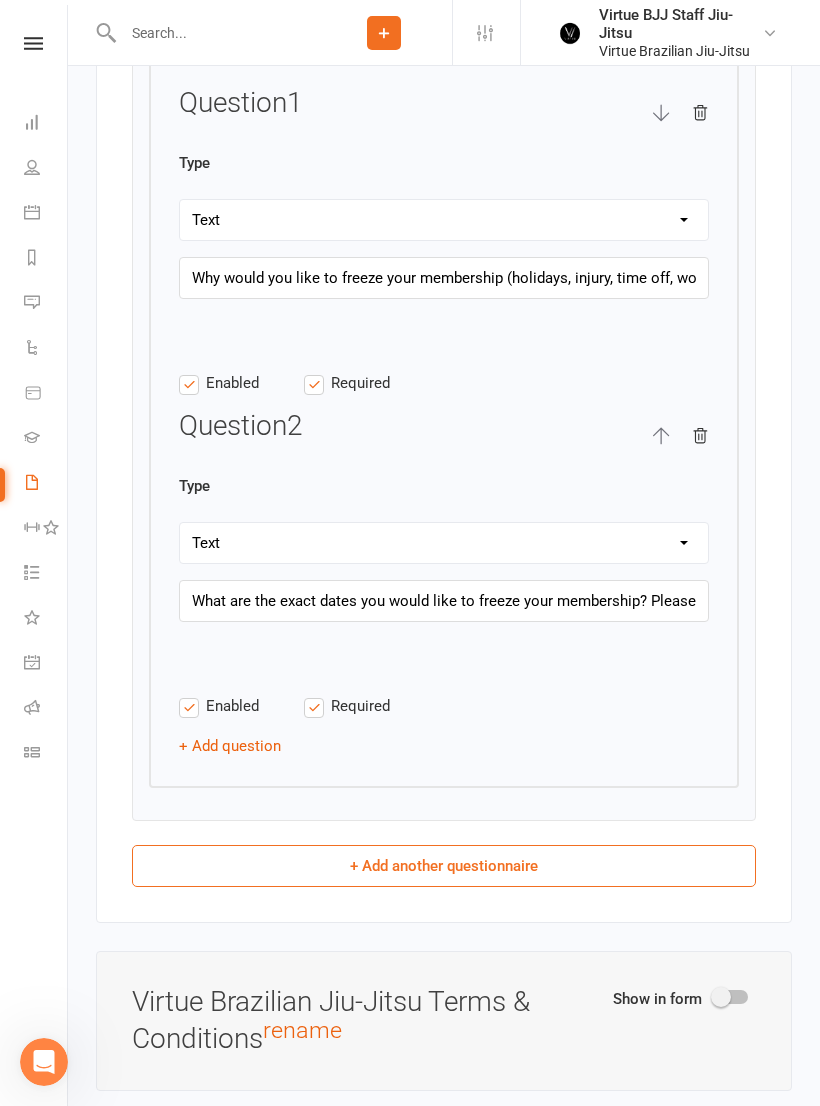click on "+ Add question" at bounding box center (230, 746) 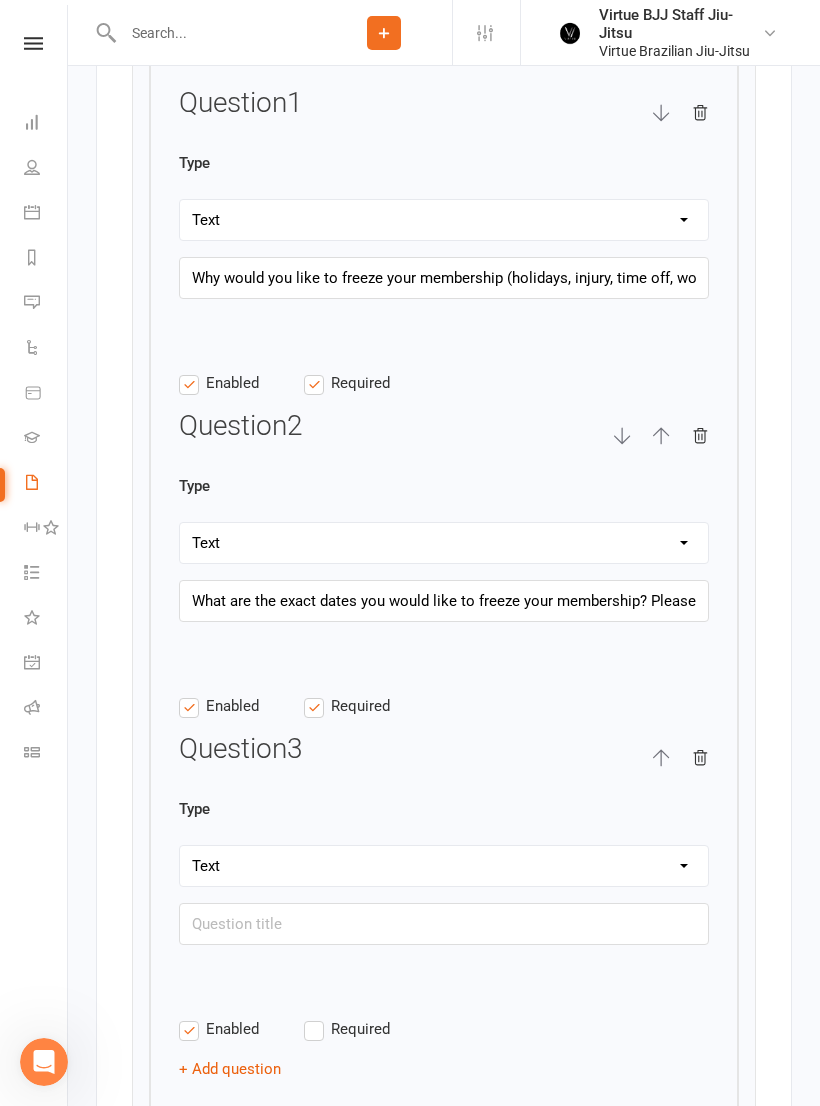 click on "Text Select Checkbox" at bounding box center (444, 866) 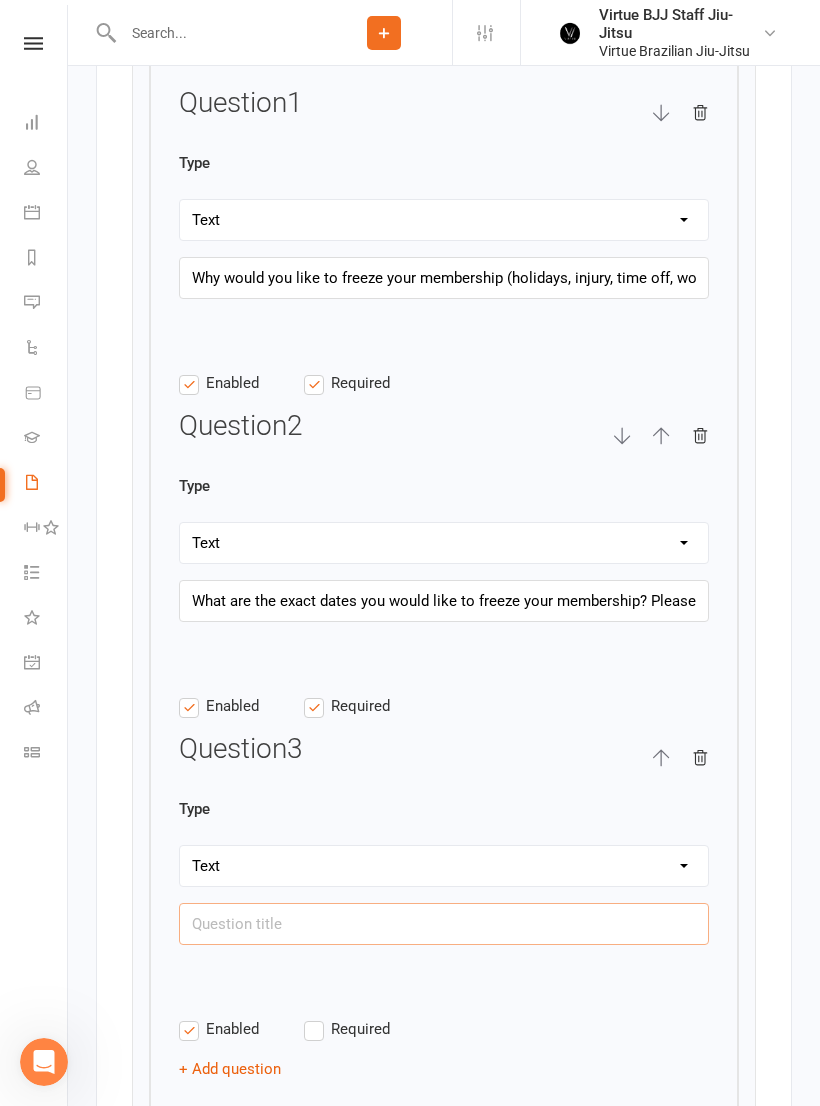 click at bounding box center [444, 924] 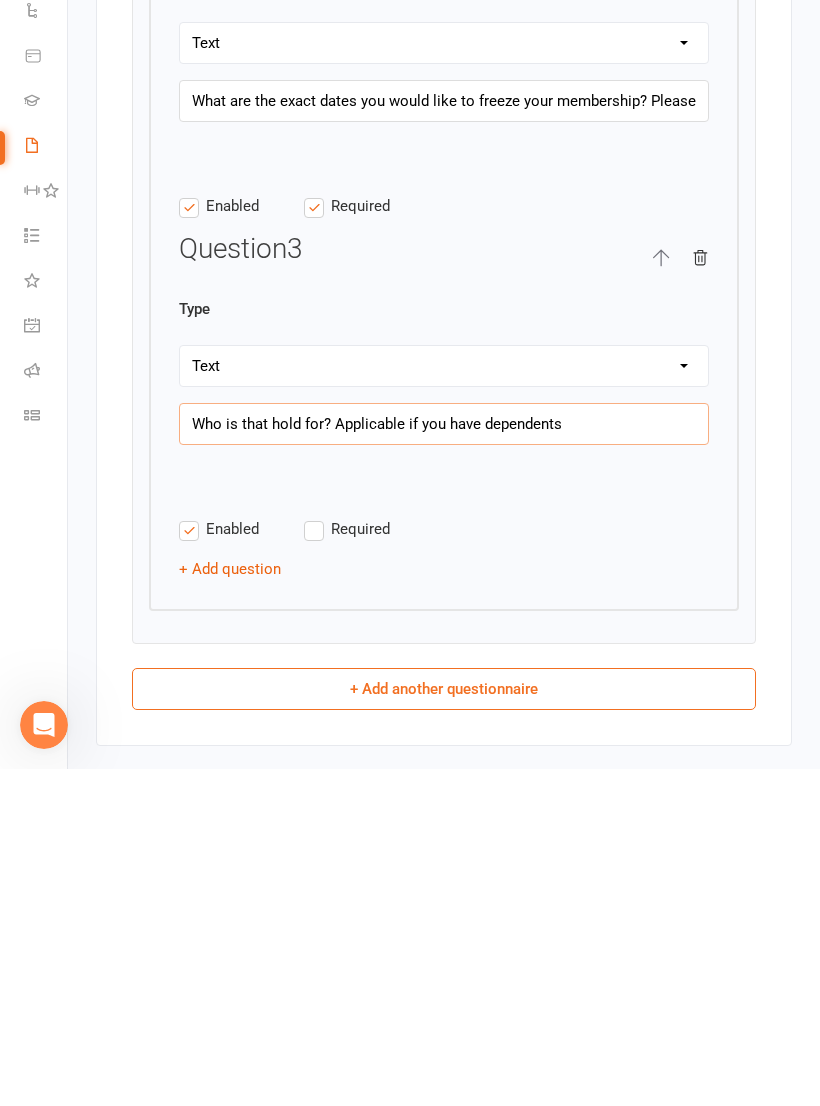 click on "Who is that hold for? Applicable if you have dependents" at bounding box center (444, 761) 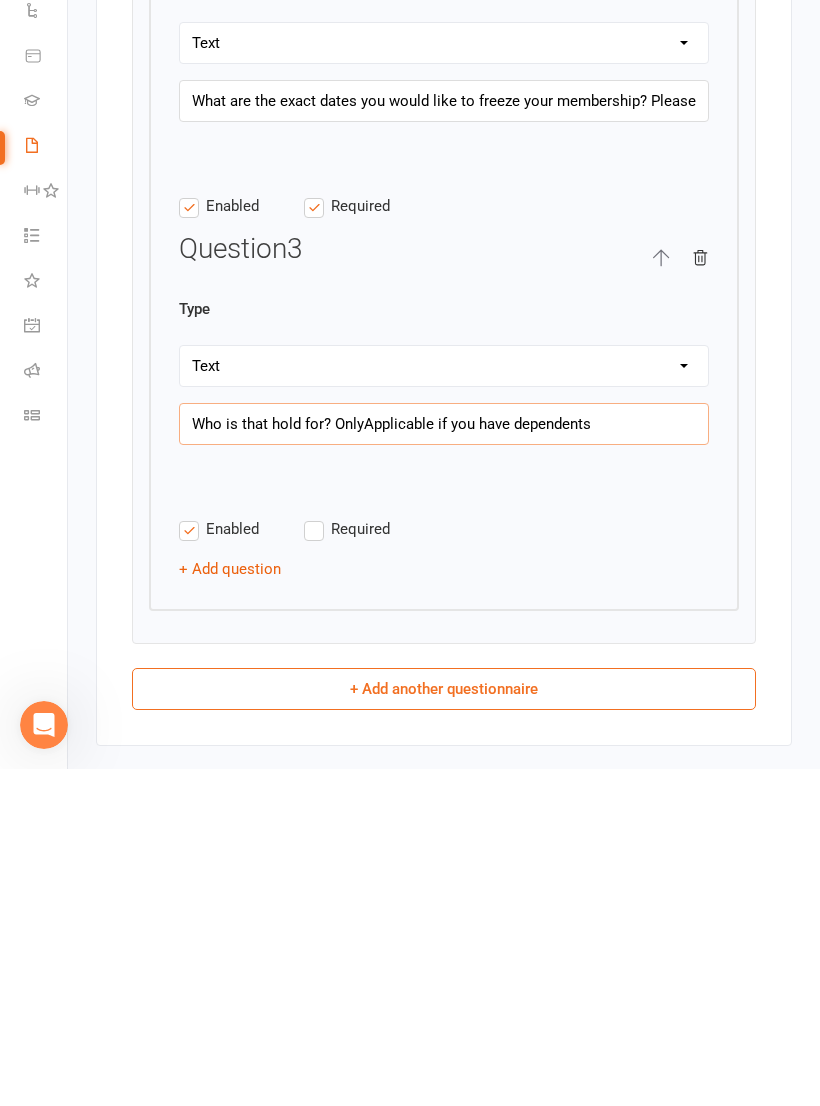 click on "Who is that hold for? OnlyApplicable if you have dependents" at bounding box center (444, 761) 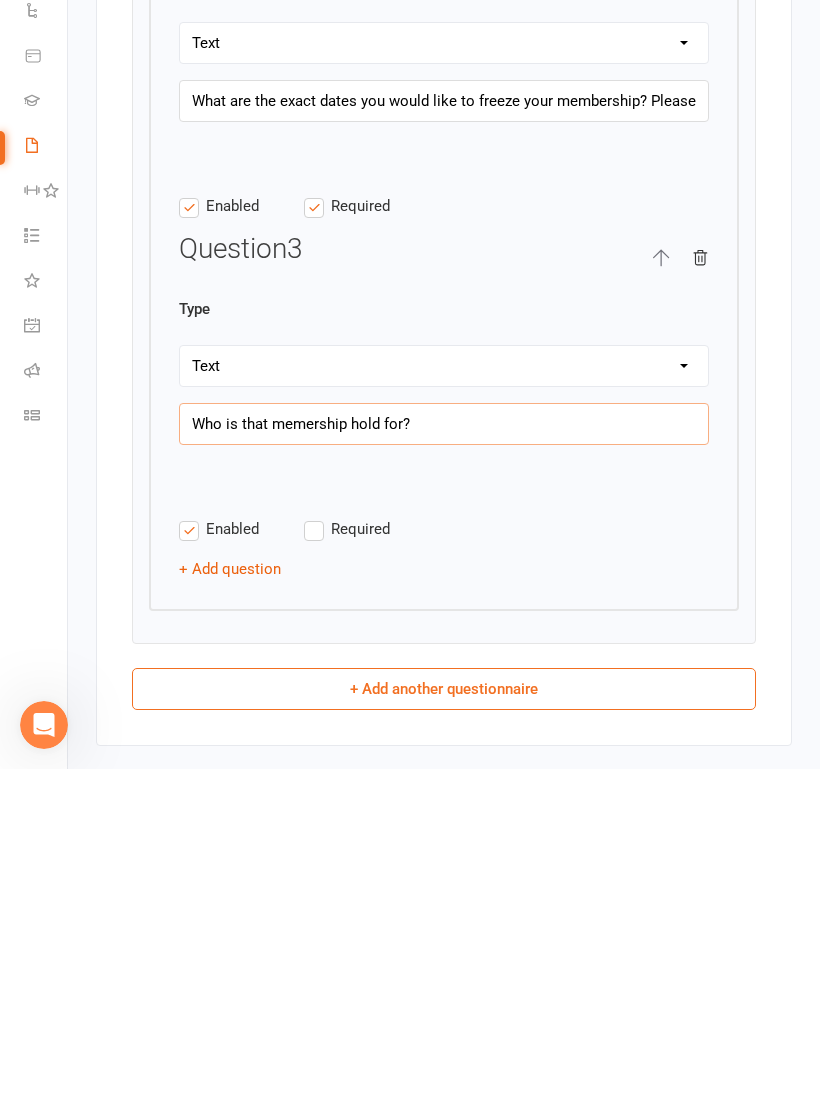 click on "Who is that memership hold for?" at bounding box center (444, 761) 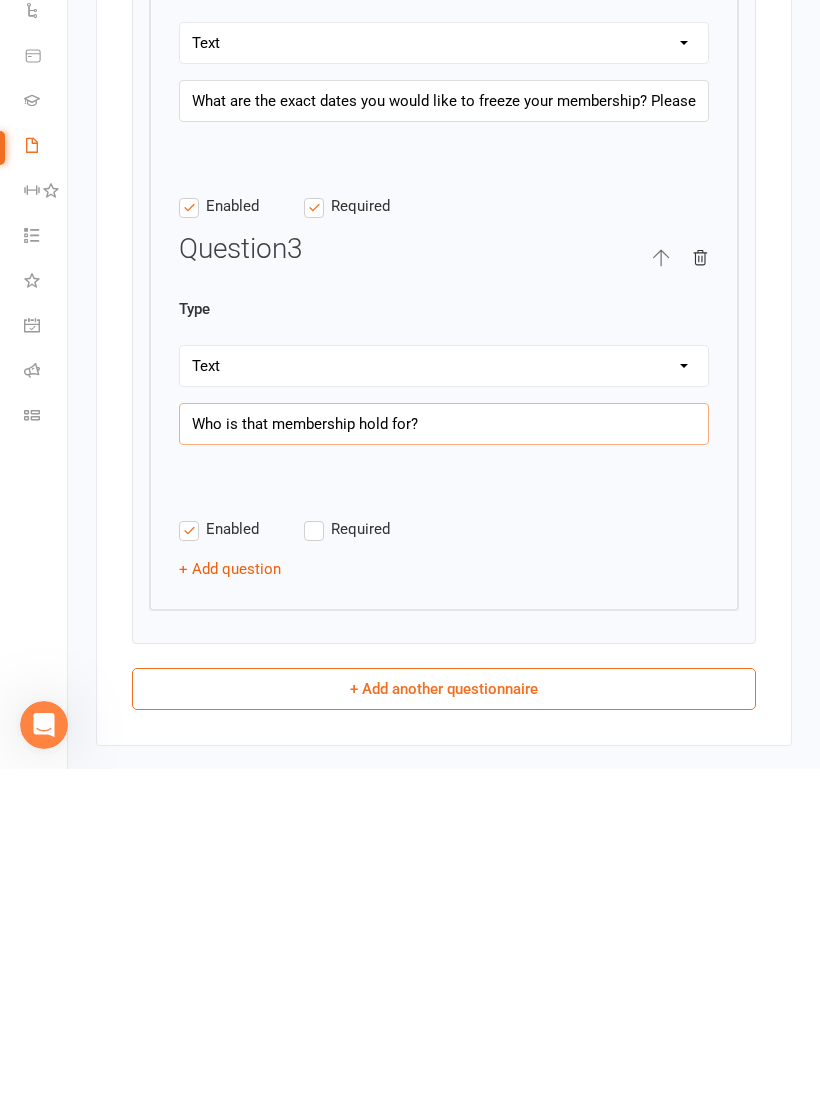 click on "Who is that membership hold for?" at bounding box center [444, 761] 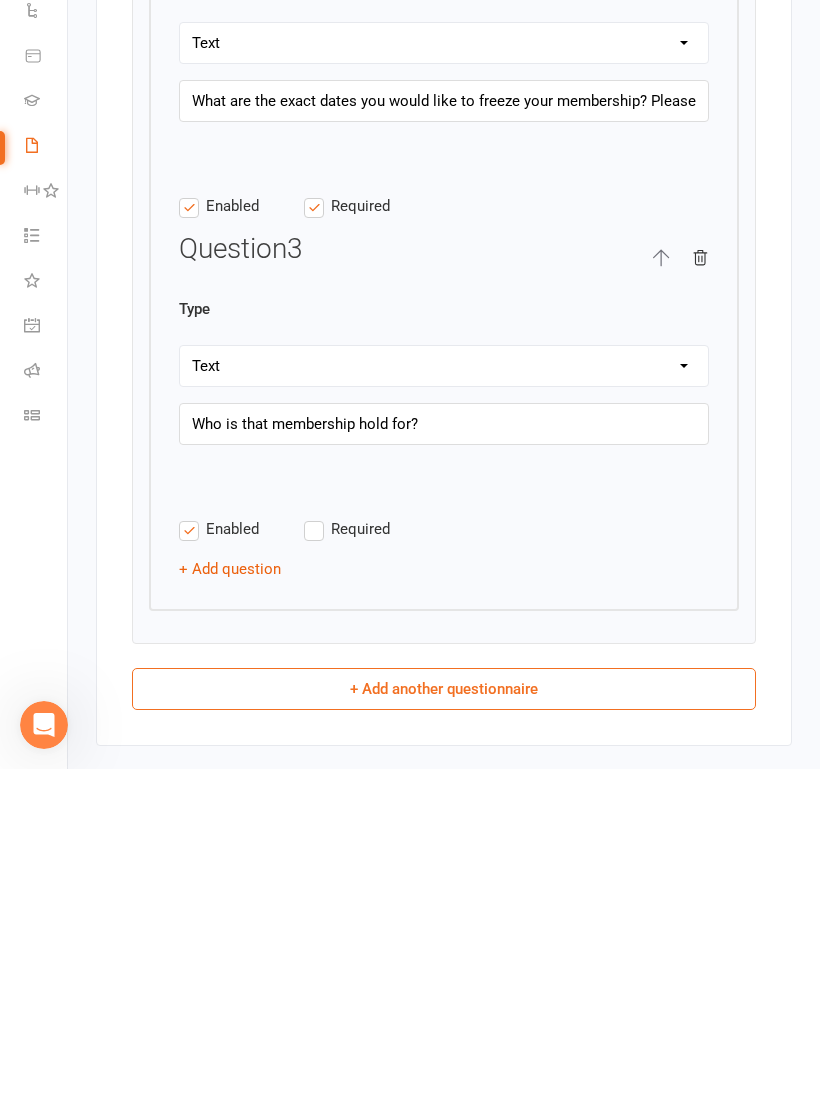 click on "Required" at bounding box center [366, 866] 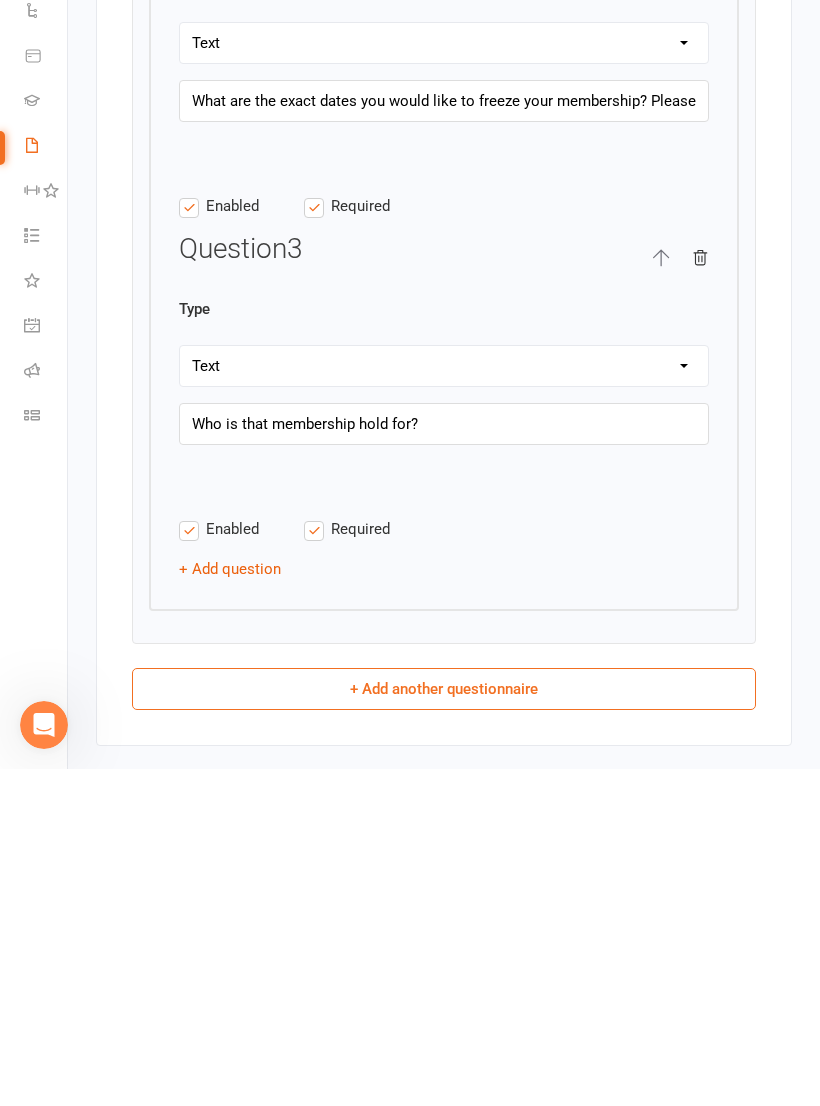 checkbox on "true" 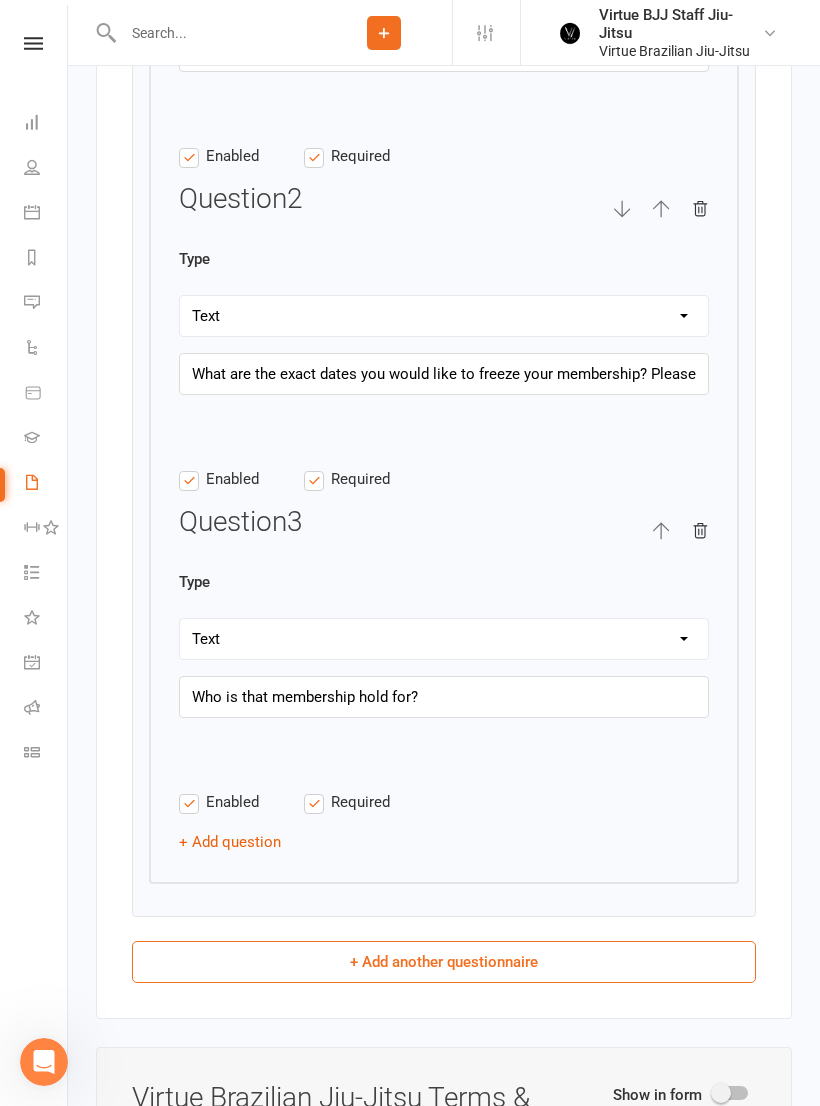 scroll, scrollTop: 3660, scrollLeft: 0, axis: vertical 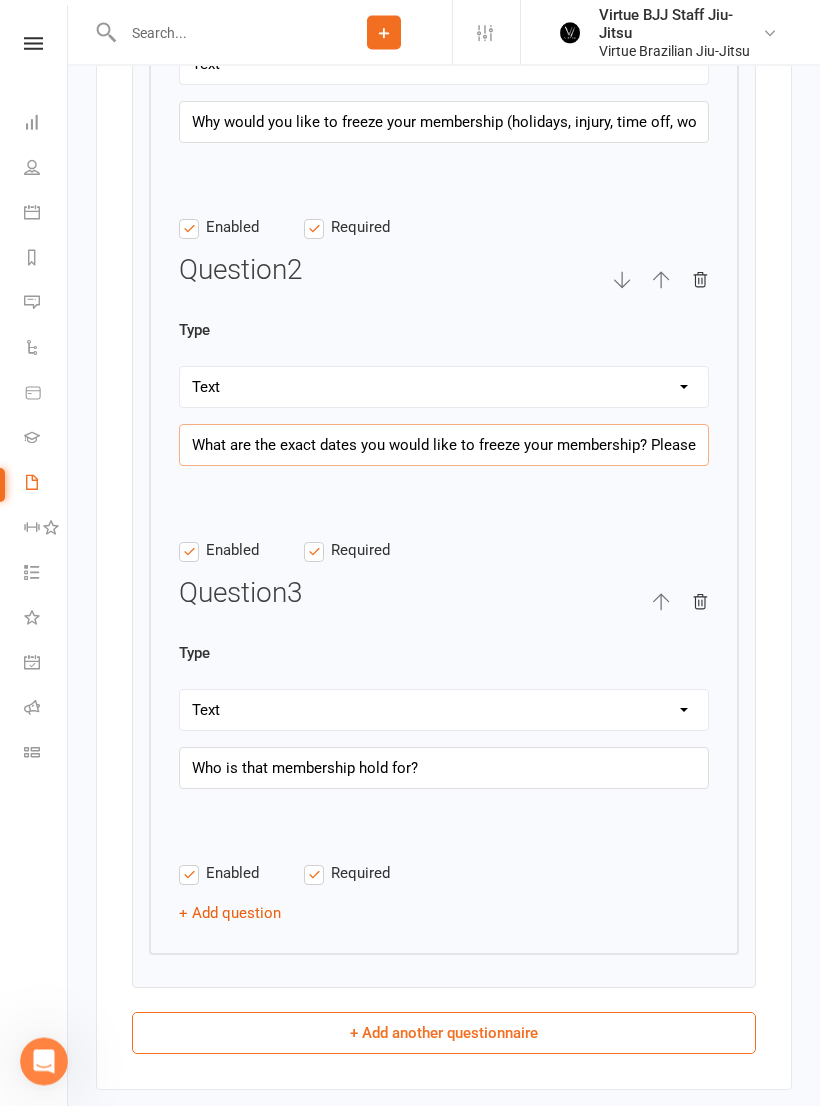 click on "What are the exact dates you would like to freeze your membership? Please provide the start and end of membership hold (max 28 days per year). In case of injury, you can hold for longer. Type UNDEFINED if you don’t know how long it will take you to come back in case of injury" at bounding box center (444, 446) 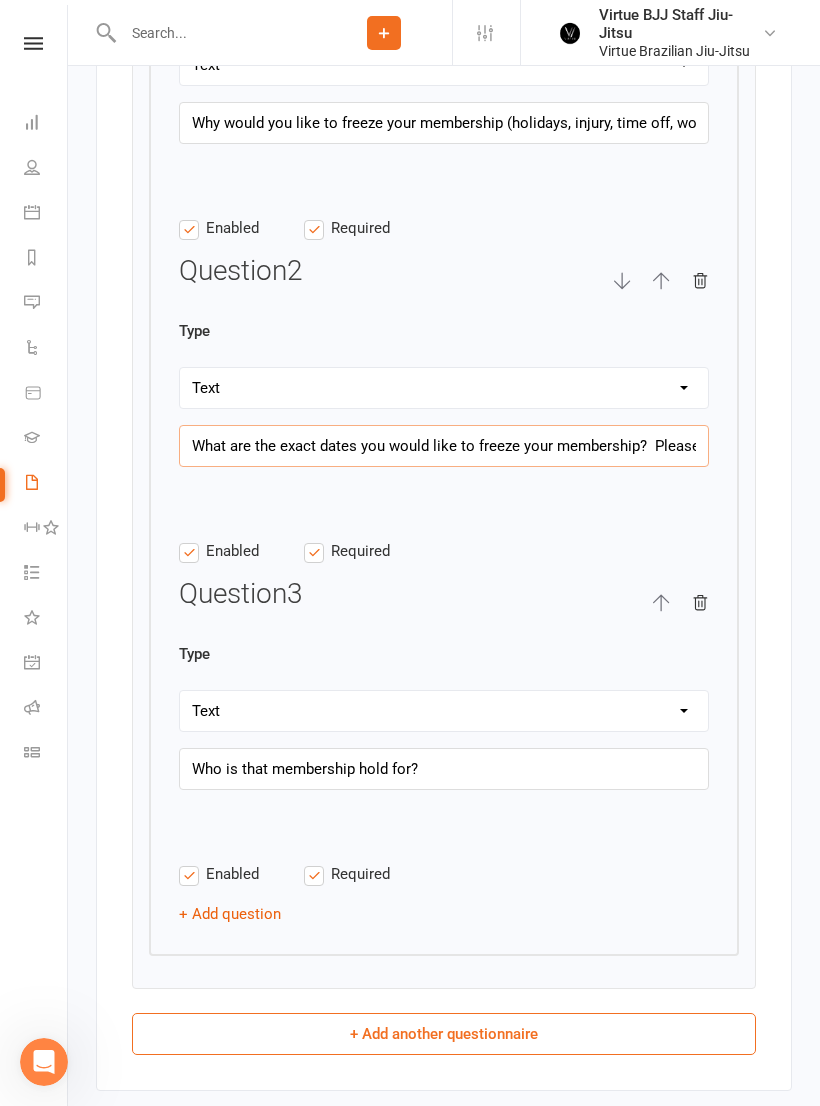type on "What are the exact dates you would like to freeze your membership? Please provide the start and end of membership hold (max 28 days per year). In case of injury, you can hold for longer. Type UNDEFINED if you don’t know how long it will take you to come back in case of injury" 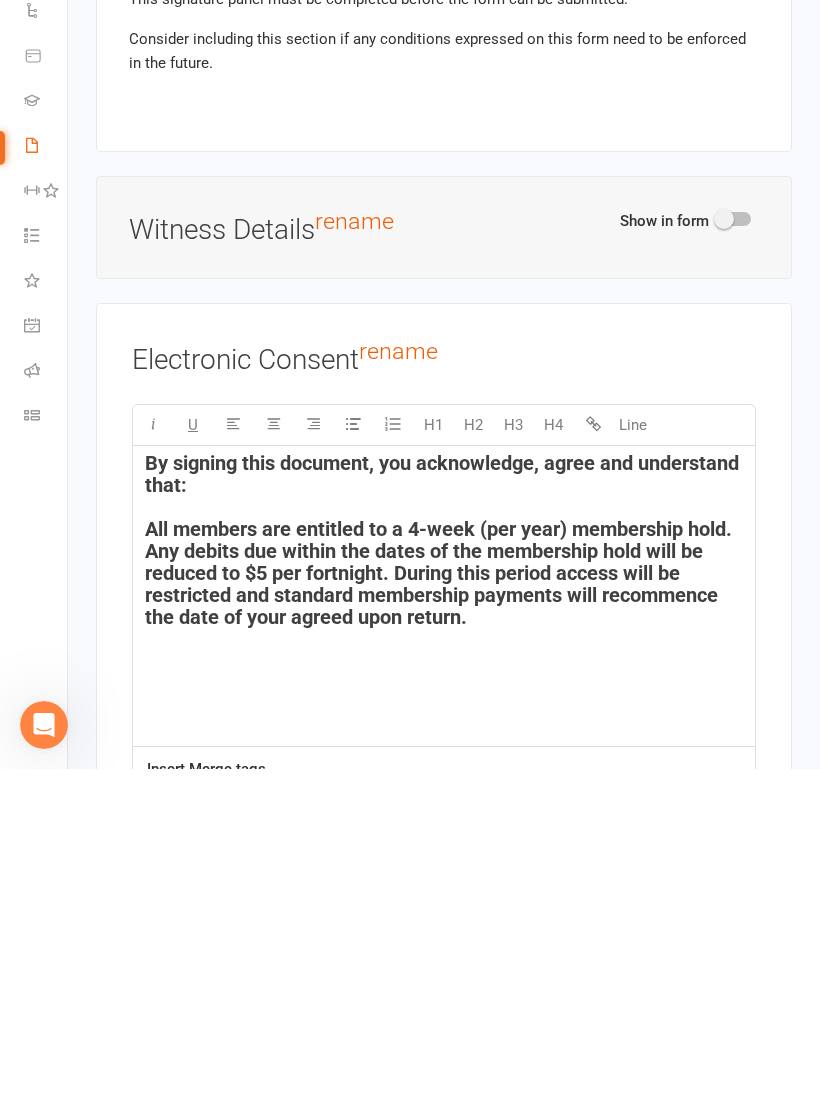 scroll, scrollTop: 5181, scrollLeft: 0, axis: vertical 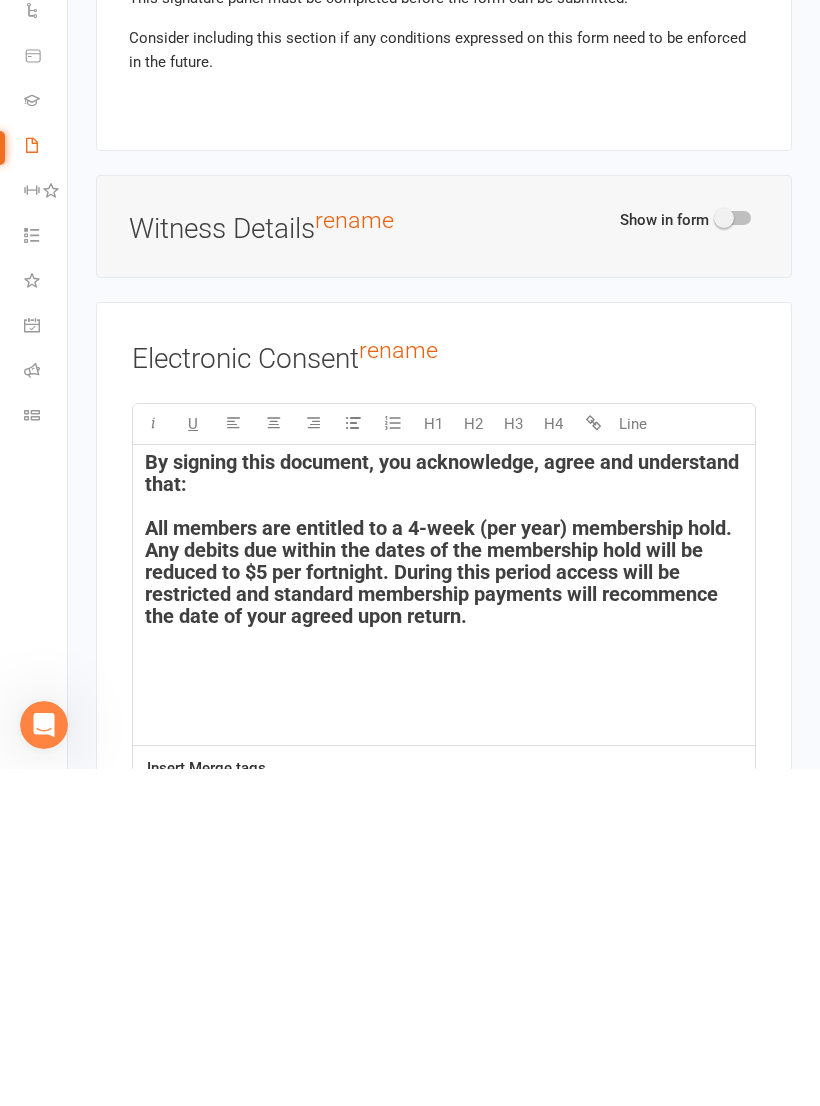 click on "By signing this document, you acknowledge, agree and understand that:
All members are entitled to a 4-week (per year) membership hold. Any debits due within the dates of the membership hold will be reduced to $5 per fortnight. During this period access will be restricted and standard membership payments will recommence the date of your agreed upon return." at bounding box center [444, 876] 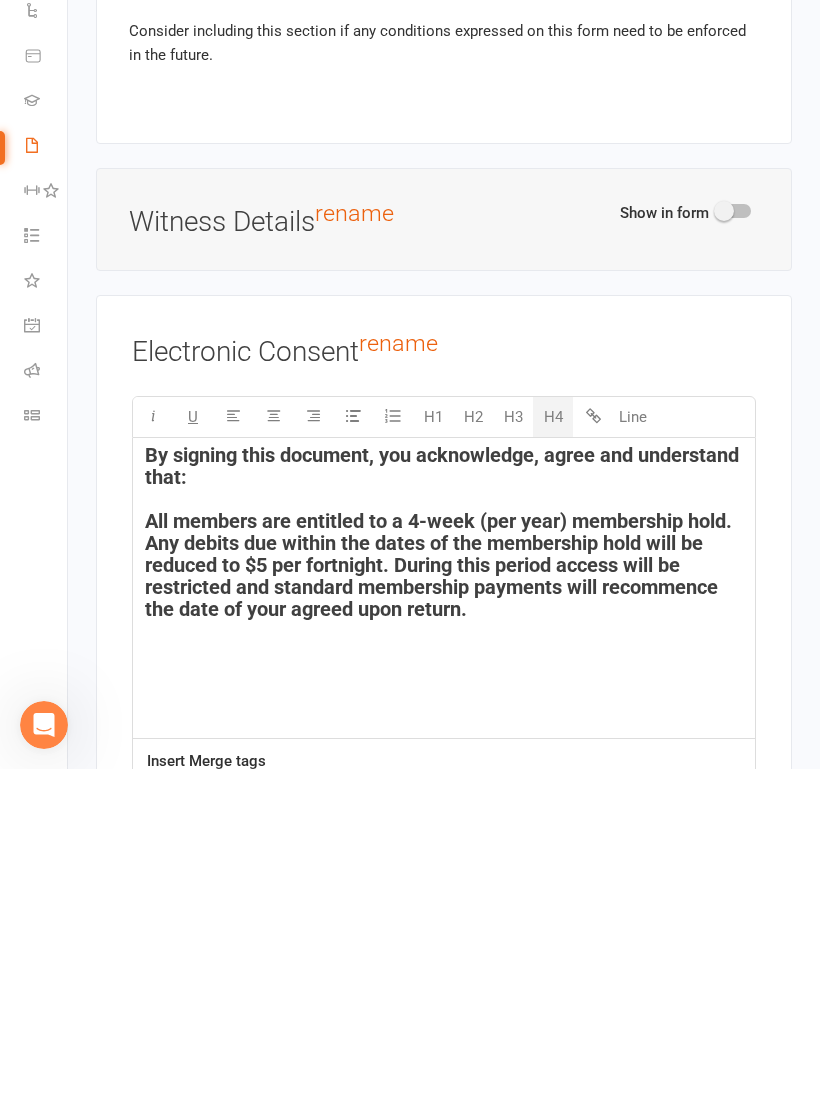 scroll, scrollTop: 5201, scrollLeft: 0, axis: vertical 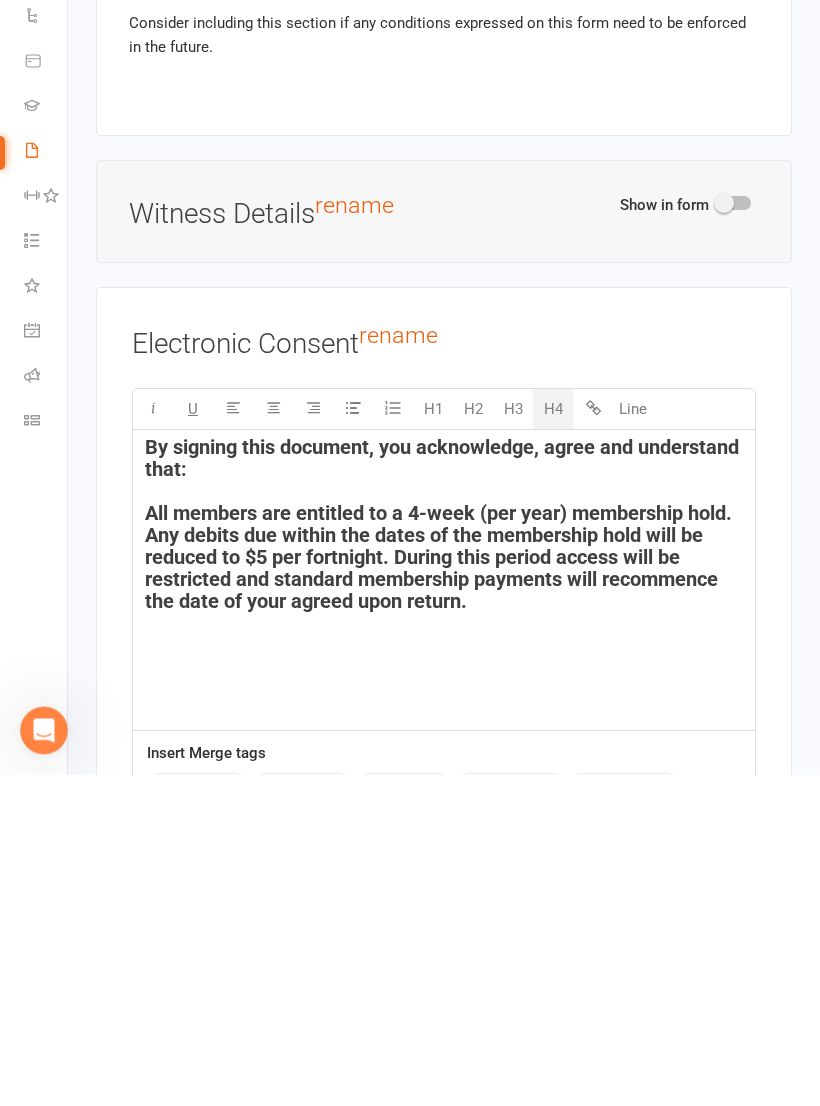type 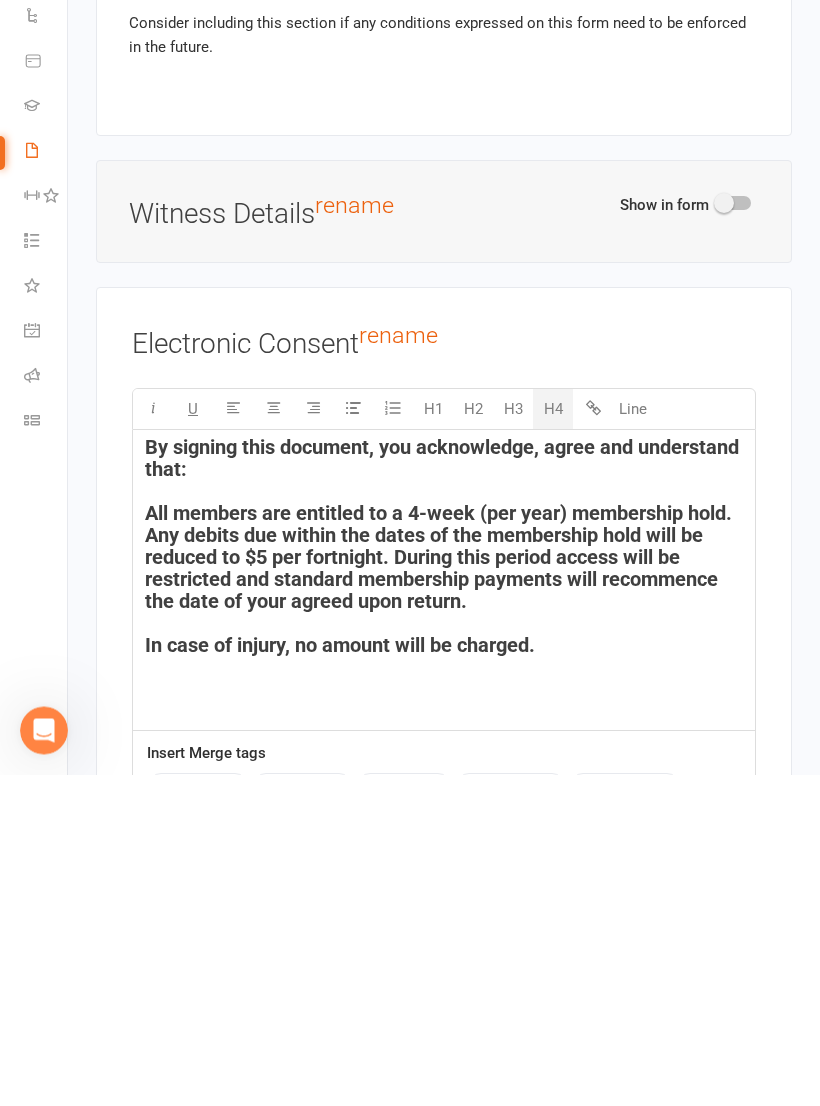 click on "Class check-in" at bounding box center (33, 754) 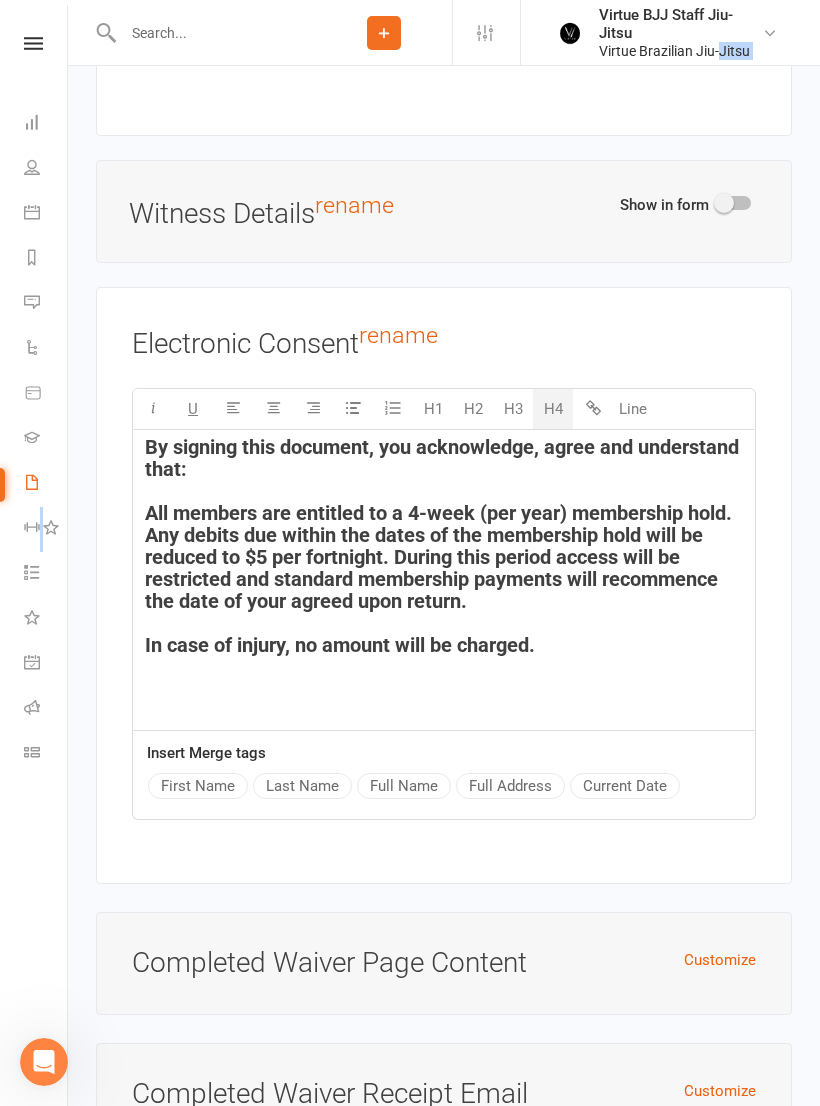 click on "About this Waiver Online Waiver Name Membership hold request What should this waiver do? Sign up new Members This is the most commonly used waiver. Use this option if you want people who complete your waiver to be set up as members, with memberships in your account. Sign up new Prospects Use this option if you would like people who submit your waiver to be set up as prospects in your account. For example, you may want to offer a free trial and require your new prospect to sign your waiver release form before attending their free class. Other - Collect details from non-attending people Please use this option if you are creating a waiver for people external to your membership base. People who complete this waiver will be added as non-attending contacts in Clubworx (so they don't get mixed up with your regular members and prospects!). How many people should this waiver accept? All contacts This option gives your waiver the flexibility to be signed either by one person, or by a parent / guardian with children." at bounding box center [444, -1920] 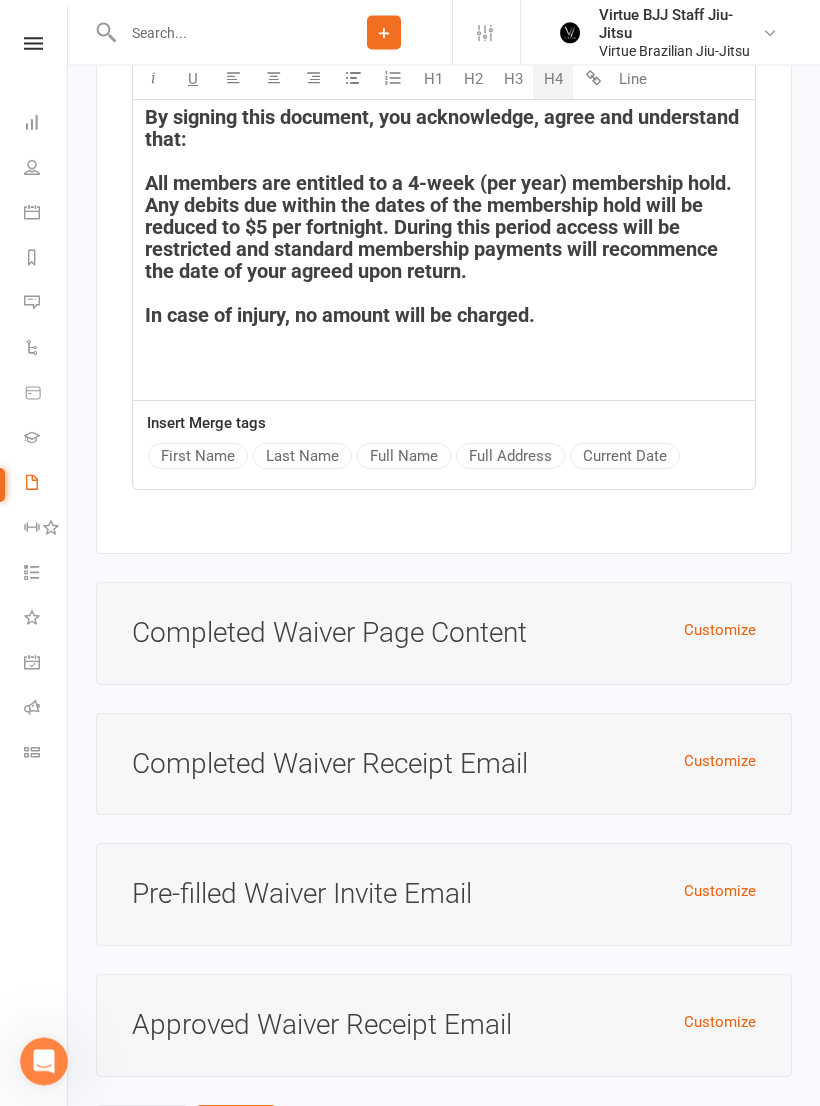 scroll, scrollTop: 5914, scrollLeft: 0, axis: vertical 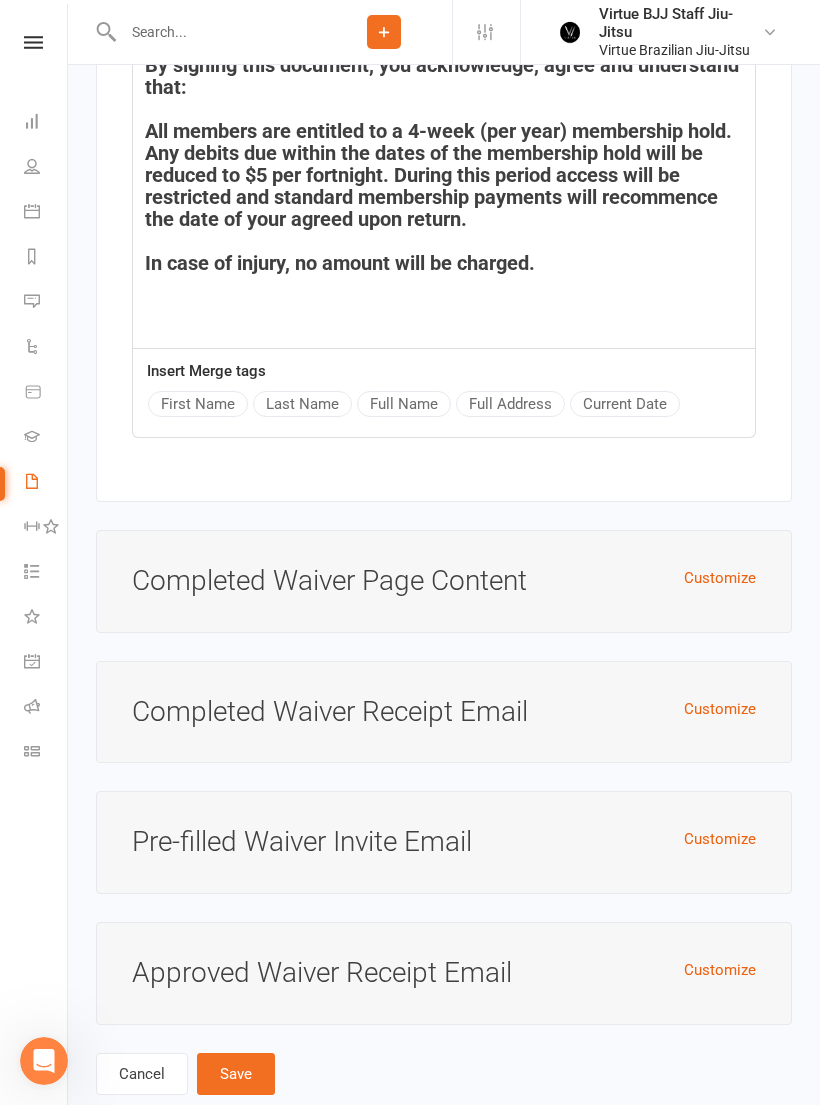 click on "Save" at bounding box center (236, 1075) 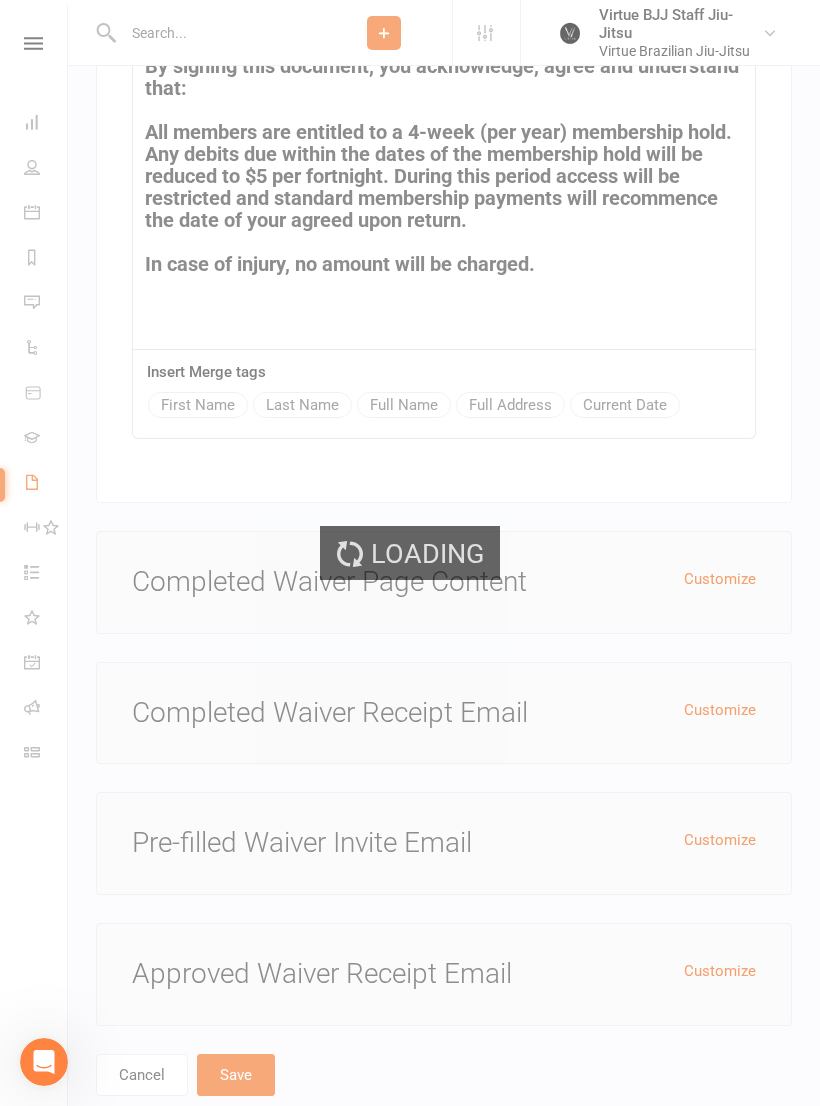 scroll, scrollTop: 0, scrollLeft: 0, axis: both 